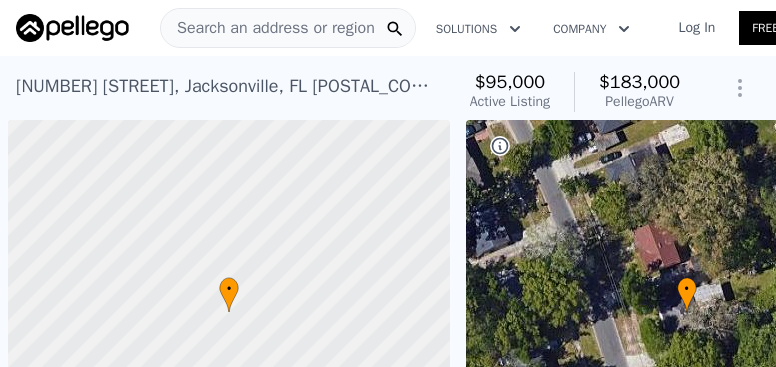 scroll, scrollTop: 0, scrollLeft: 0, axis: both 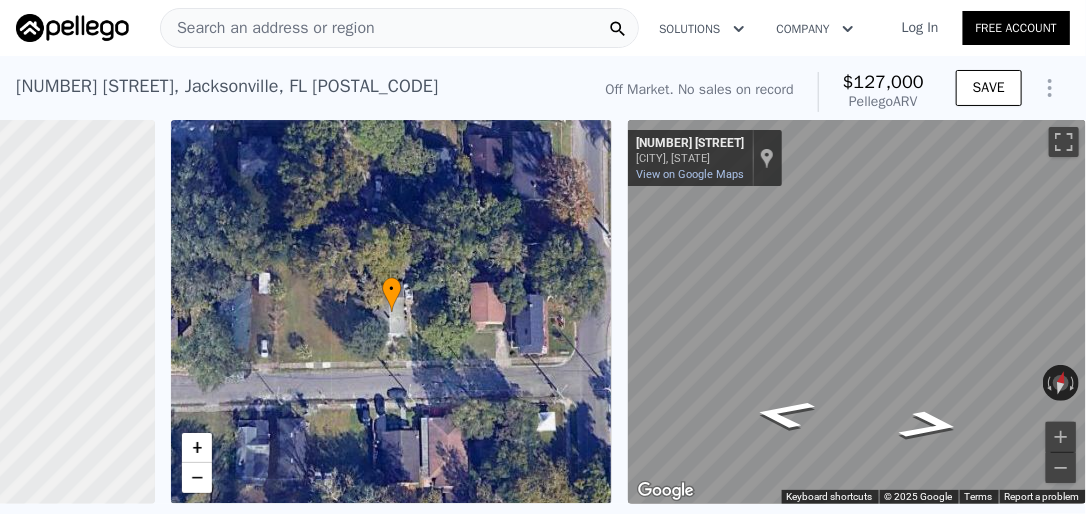 click on "Search an address or region" at bounding box center [268, 28] 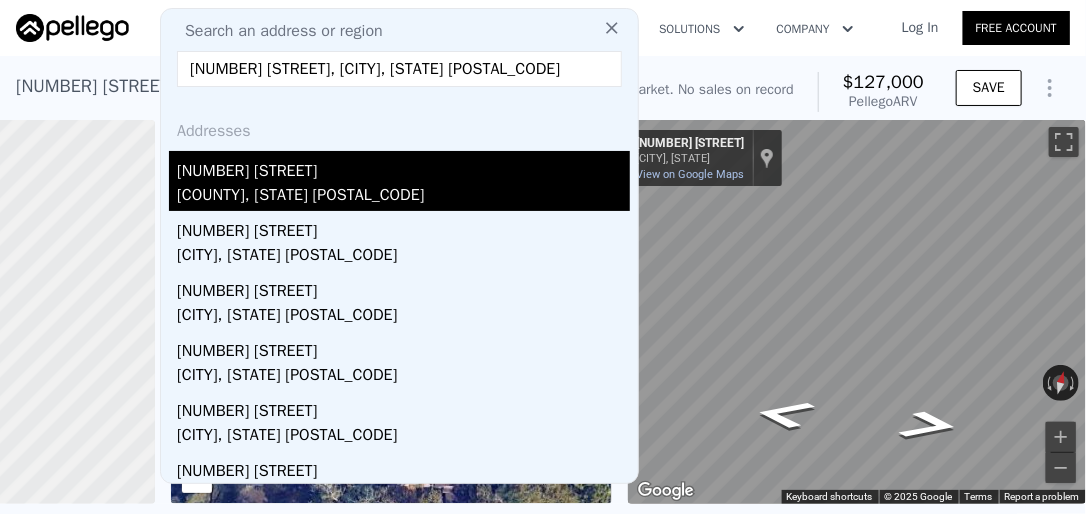 type on "[NUMBER] [STREET], [CITY], [STATE] [POSTAL_CODE]" 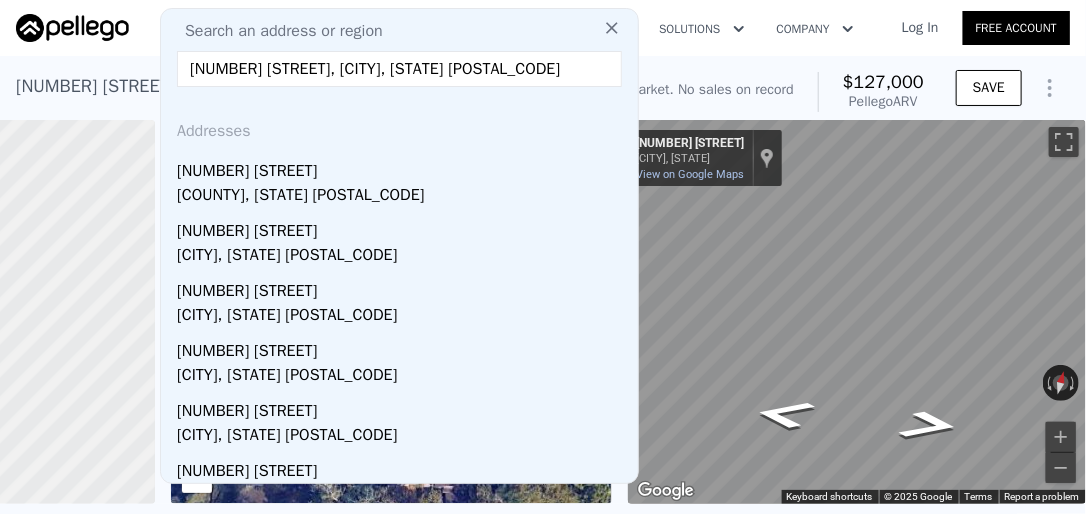 drag, startPoint x: 261, startPoint y: 187, endPoint x: 250, endPoint y: 176, distance: 15.556349 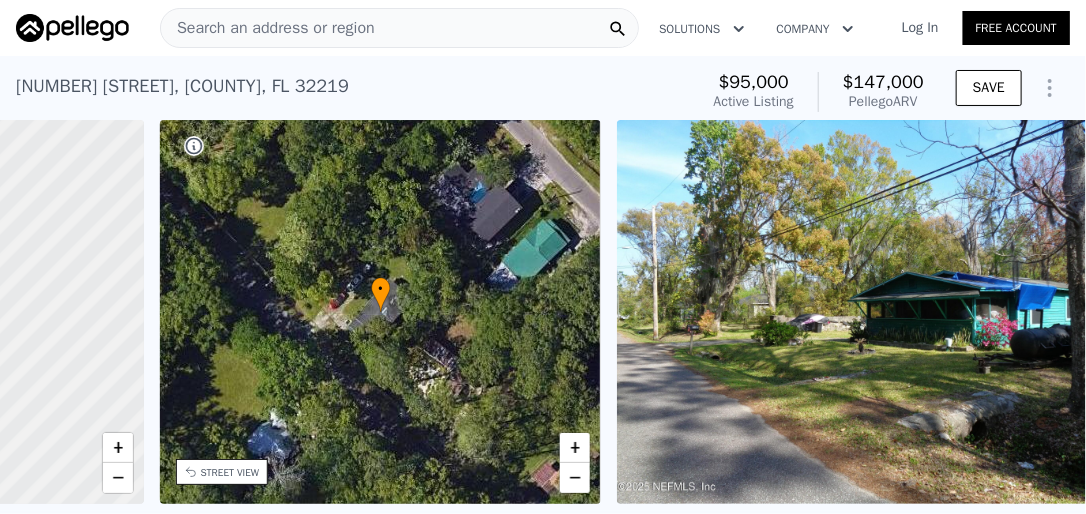 scroll, scrollTop: 0, scrollLeft: 465, axis: horizontal 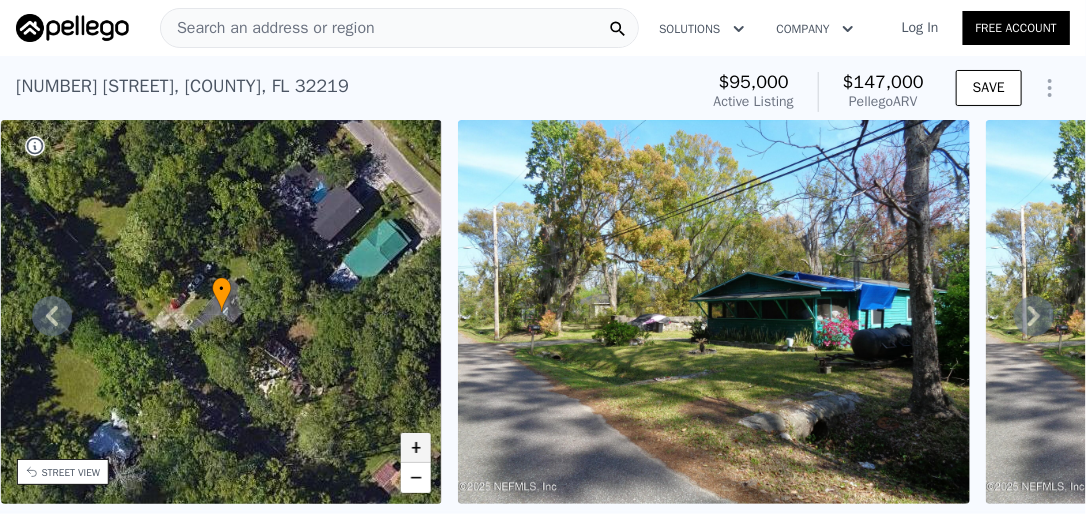 click on "+" at bounding box center [416, 448] 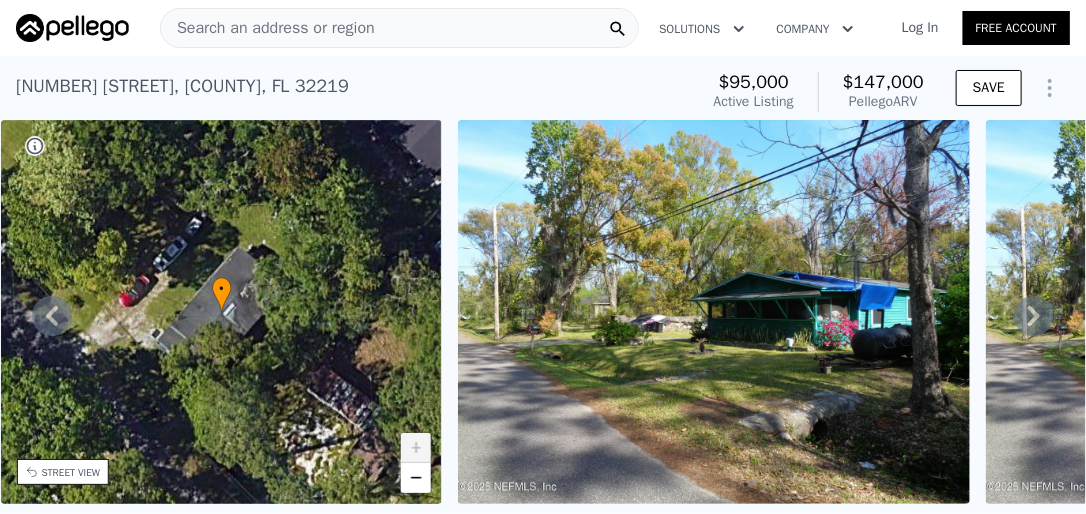 click at bounding box center [714, 312] 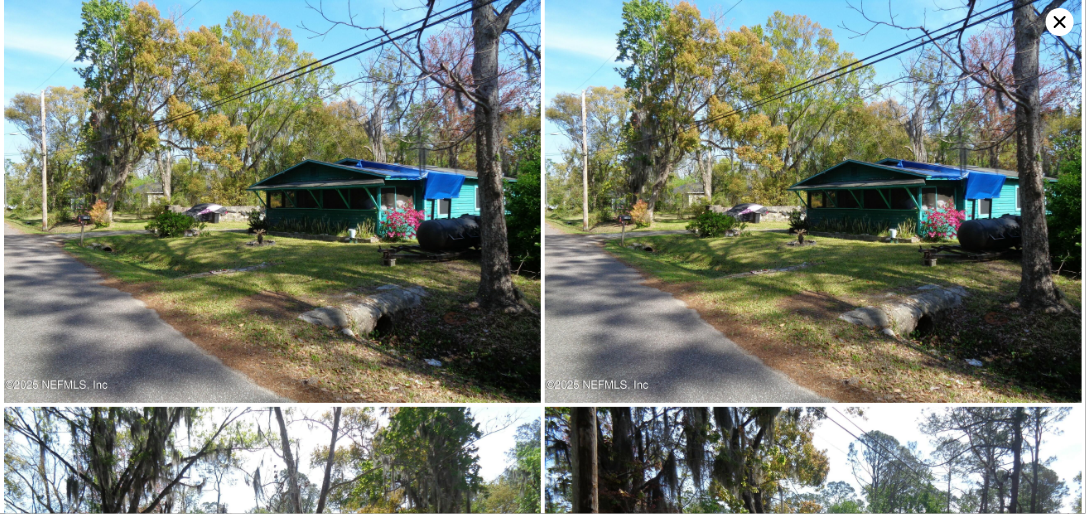click at bounding box center [272, 201] 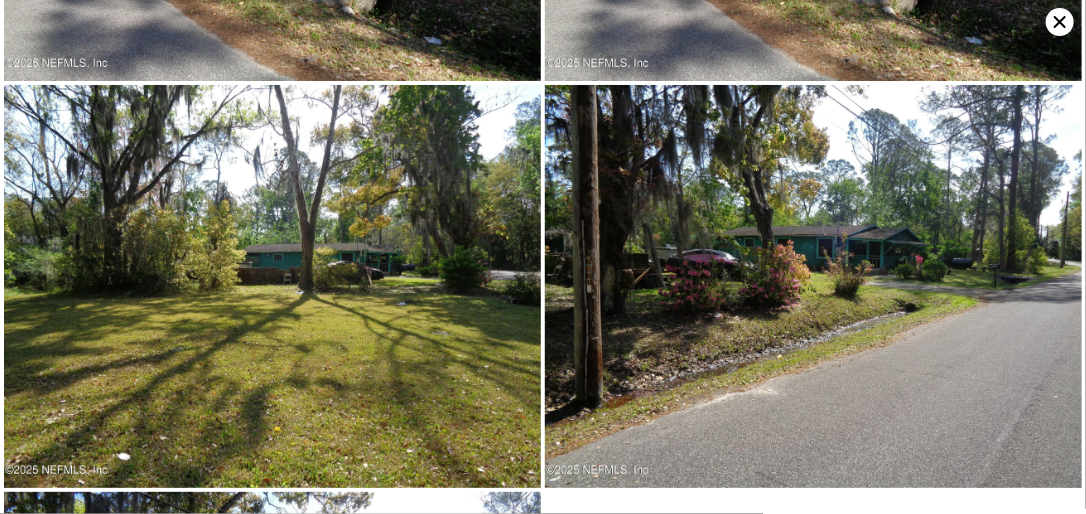 scroll, scrollTop: 0, scrollLeft: 0, axis: both 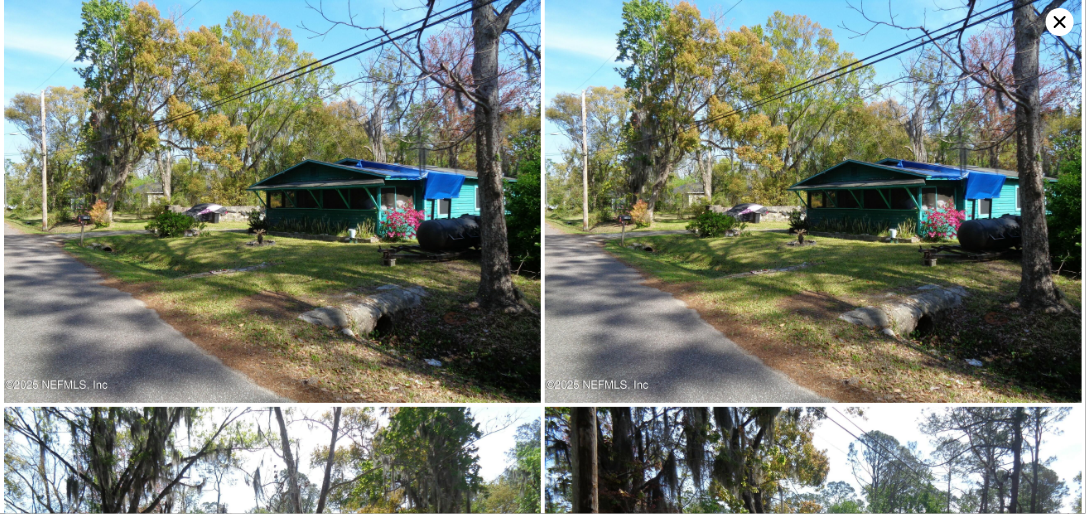 click at bounding box center (272, 201) 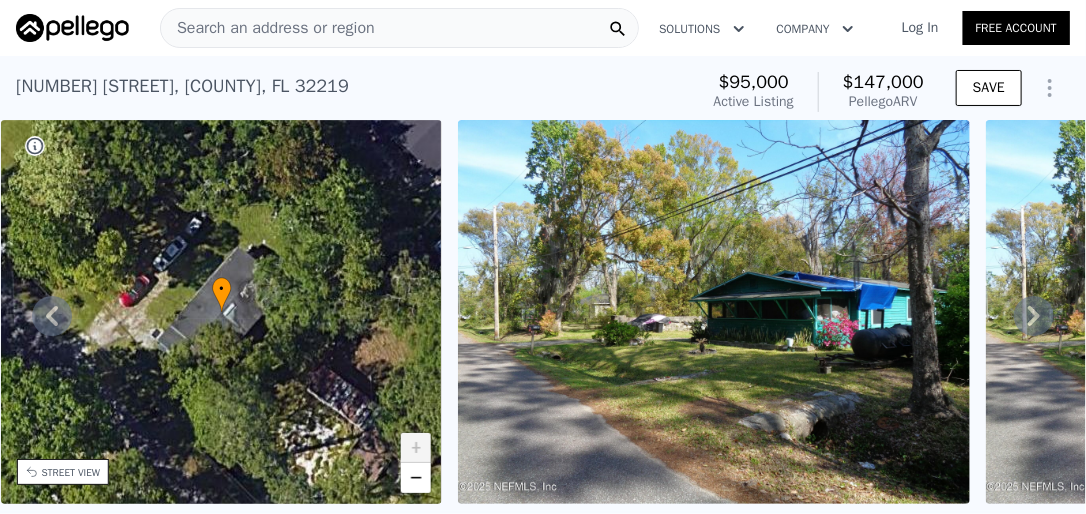 click 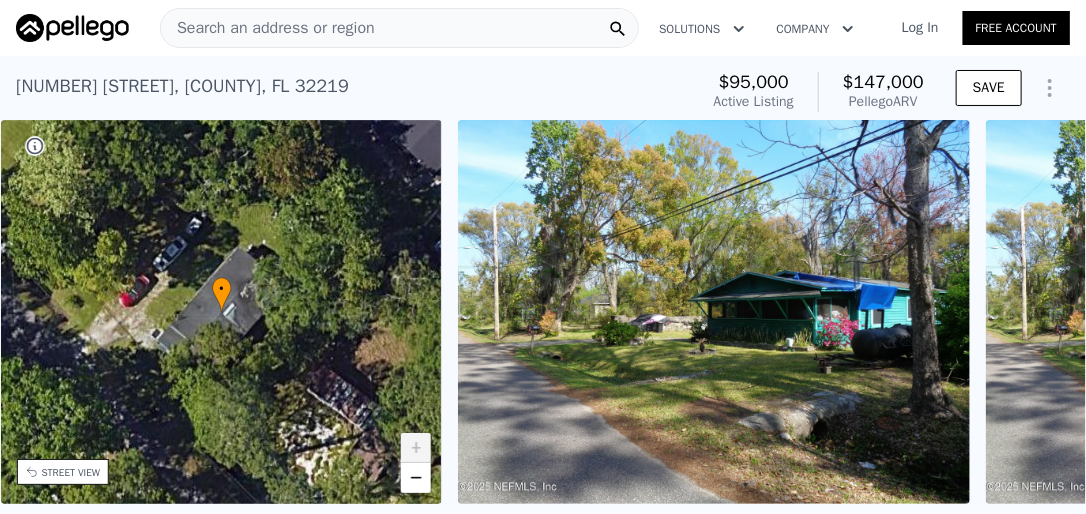 scroll, scrollTop: 0, scrollLeft: 915, axis: horizontal 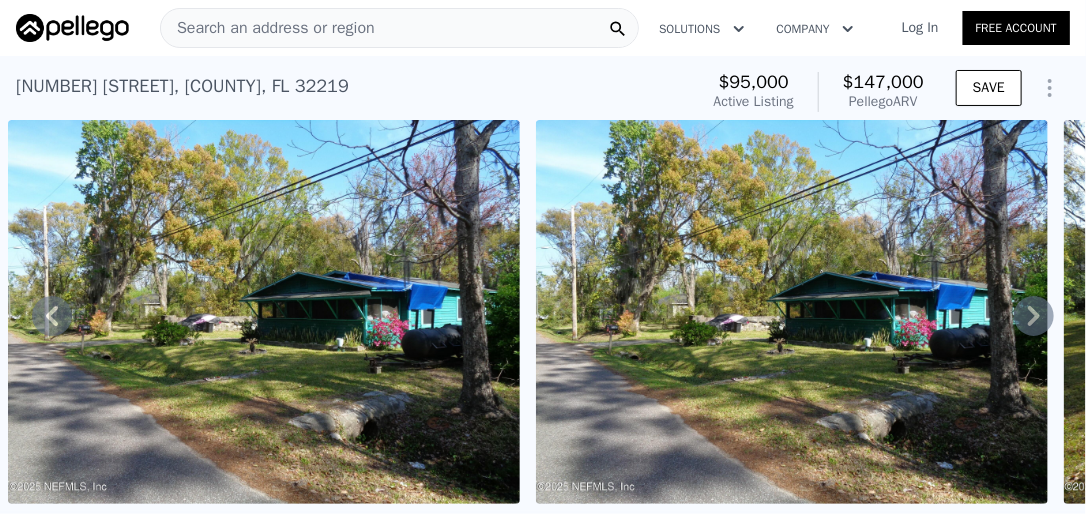 click at bounding box center (264, 312) 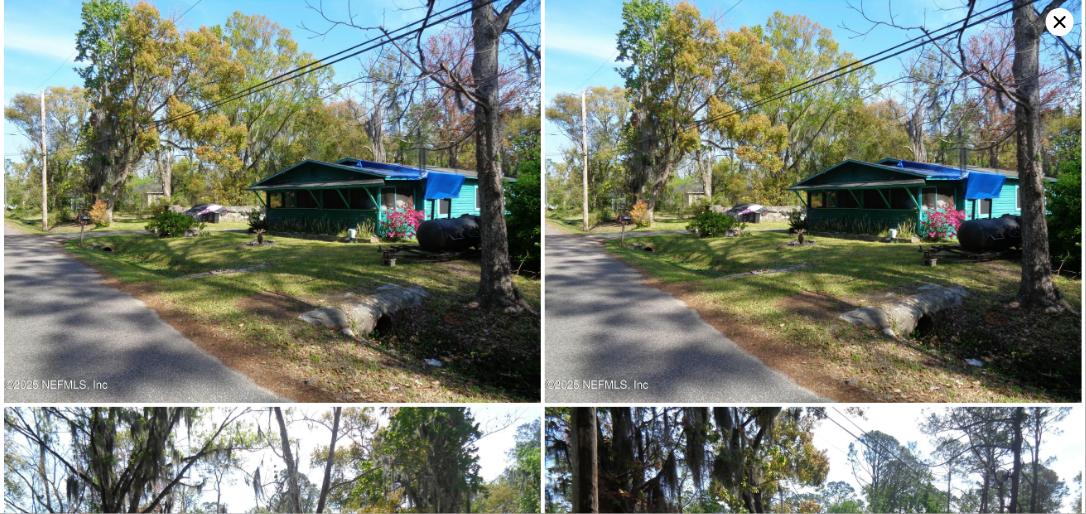 click at bounding box center (272, 201) 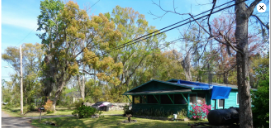 scroll, scrollTop: 0, scrollLeft: 915, axis: horizontal 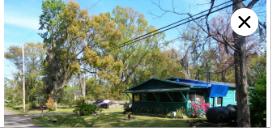 click 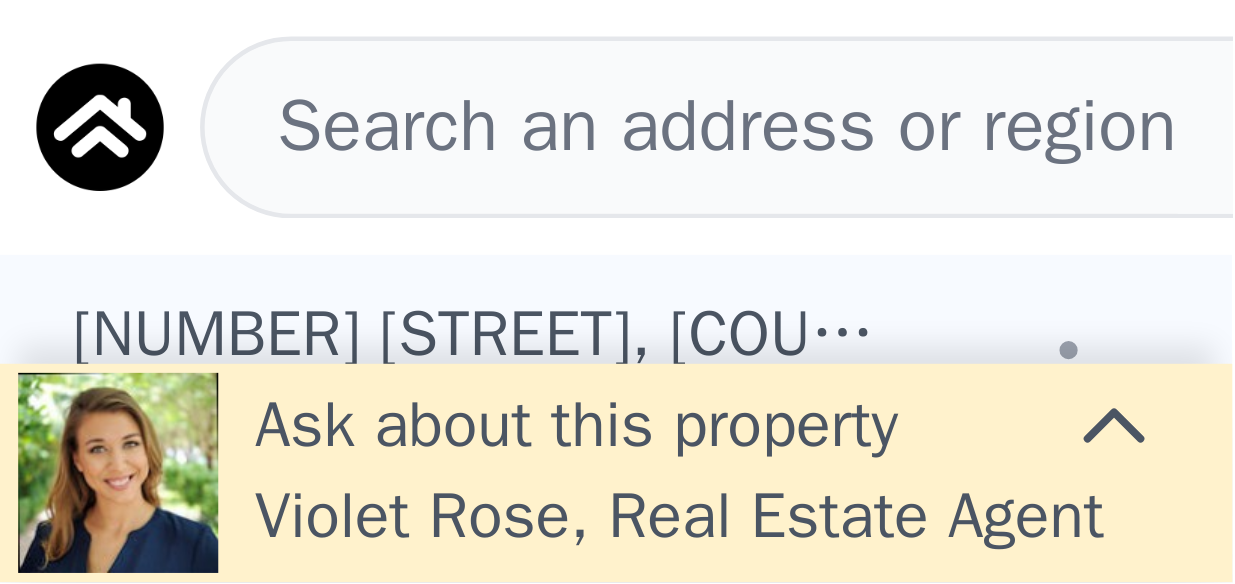 scroll, scrollTop: 0, scrollLeft: 915, axis: horizontal 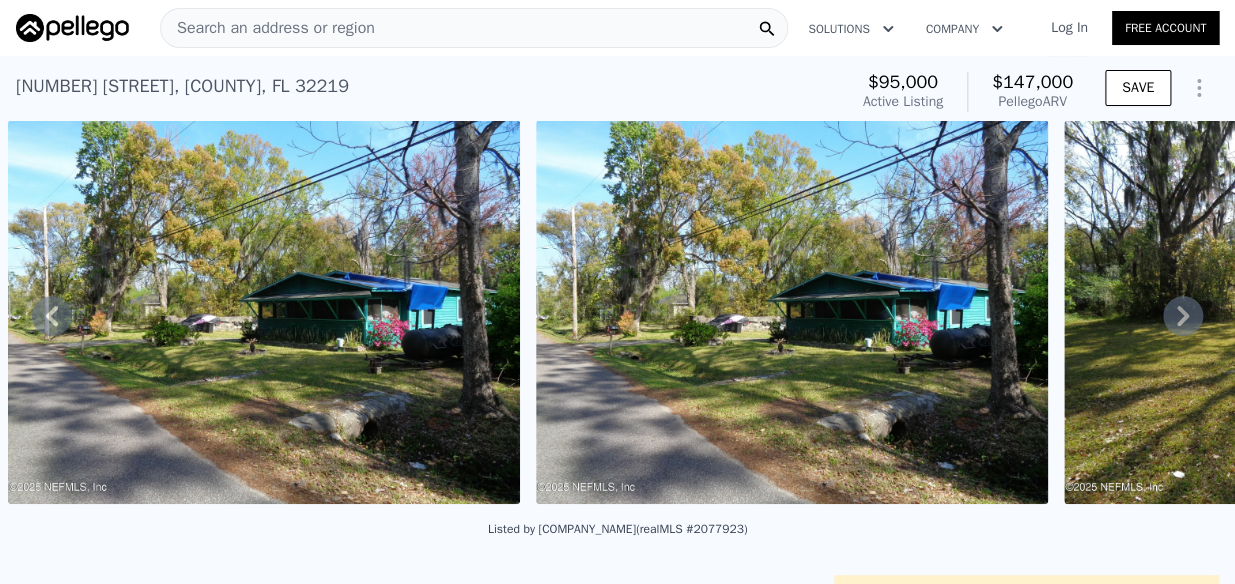 click on "Search an address or region" at bounding box center (474, 28) 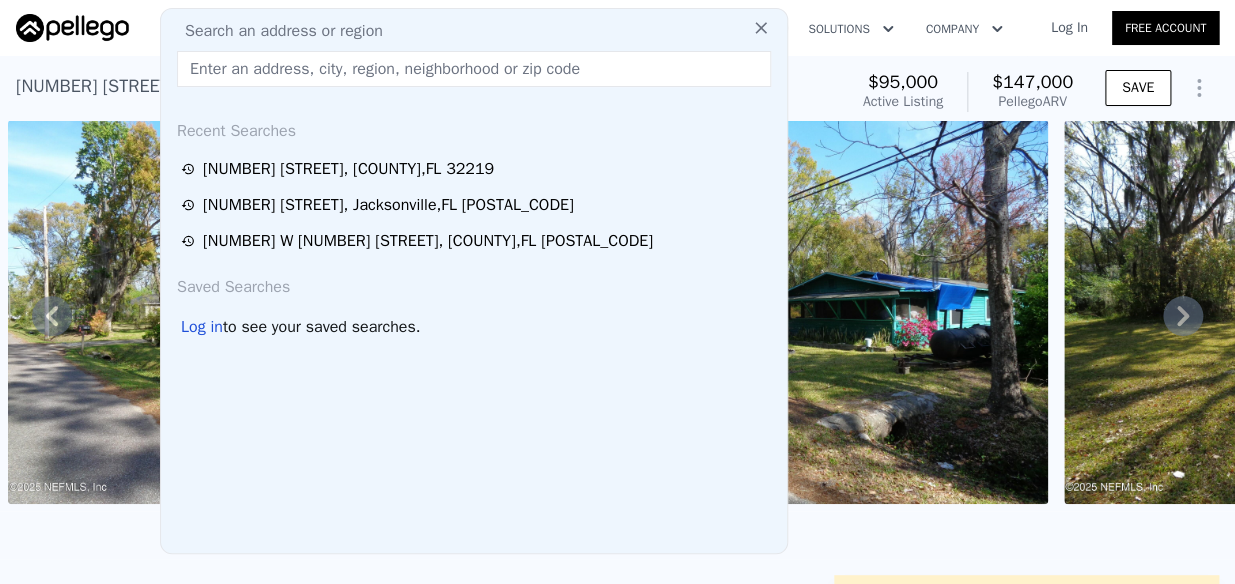 click on "Search an address or region" at bounding box center (276, 31) 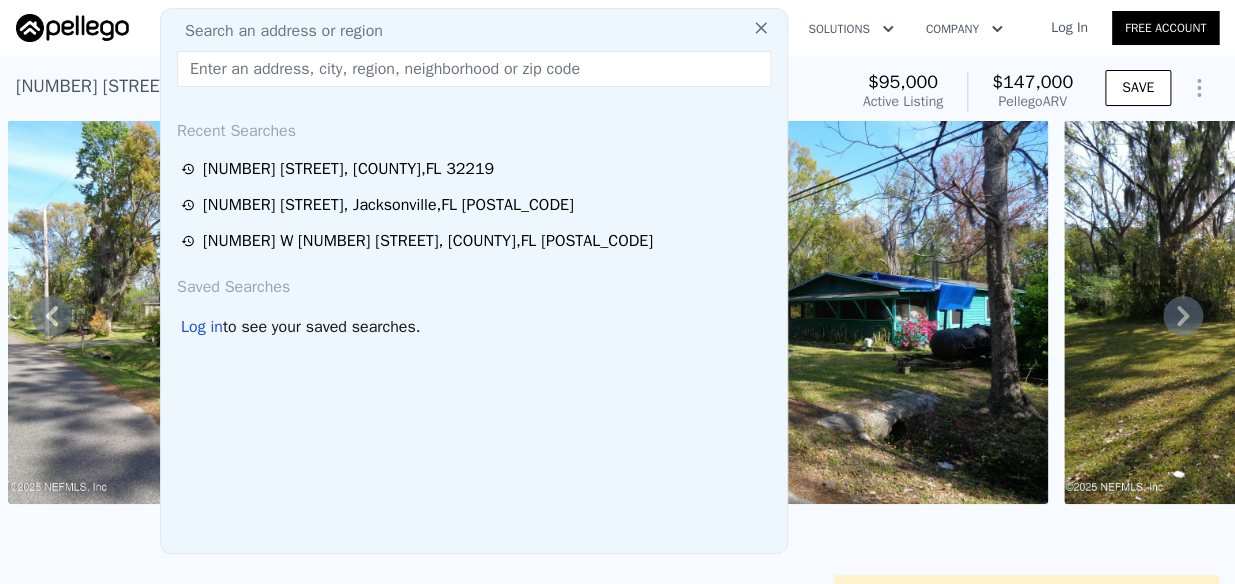 click at bounding box center (474, 69) 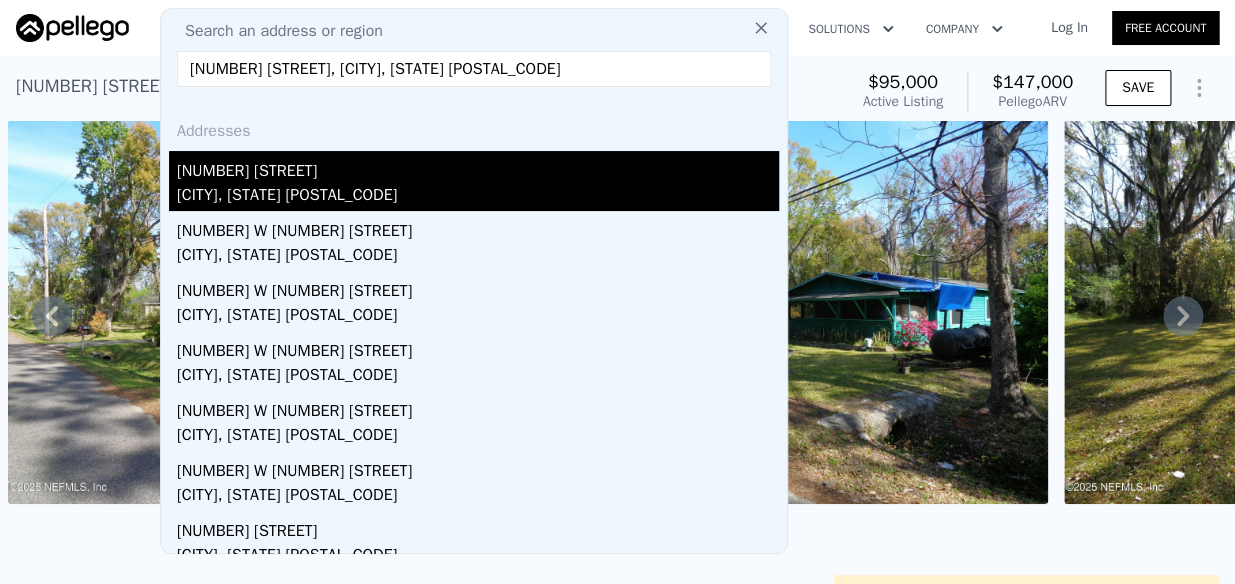 type on "[NUMBER] [STREET], [CITY], [STATE] [POSTAL_CODE]" 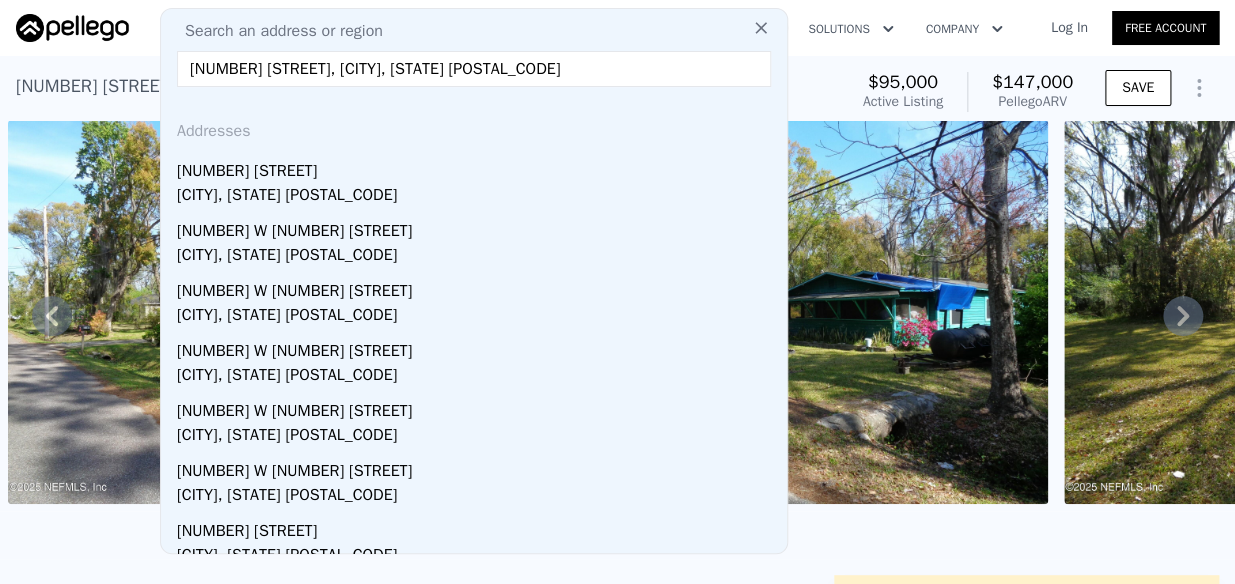 click on "[CITY], [STATE] [POSTAL_CODE]" at bounding box center (478, 197) 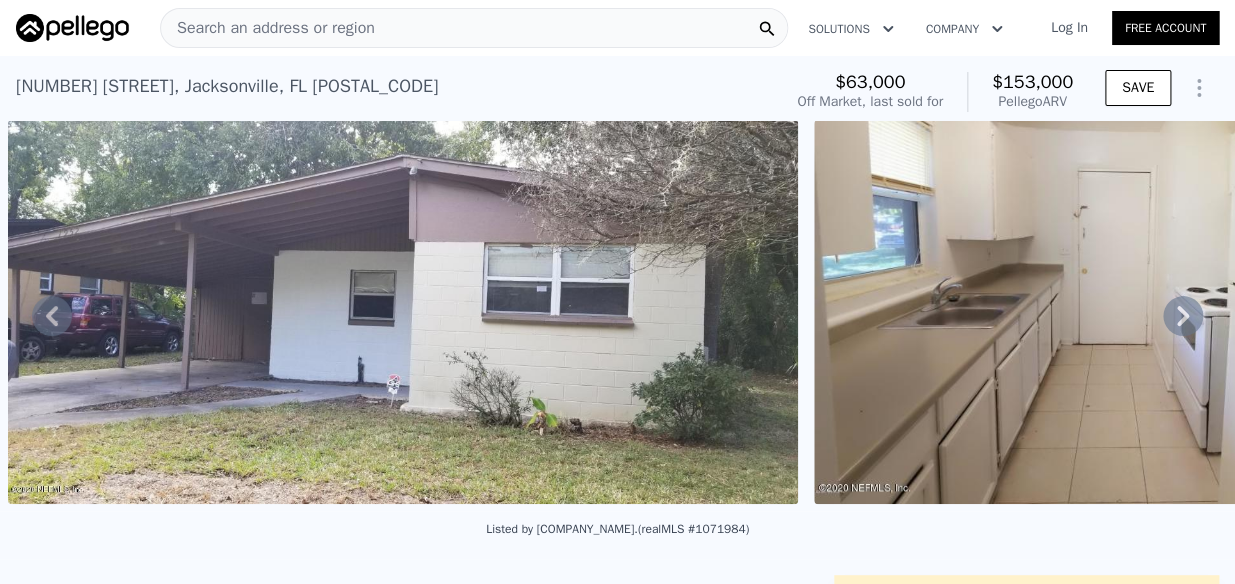 click on "Search an address or region" at bounding box center [268, 28] 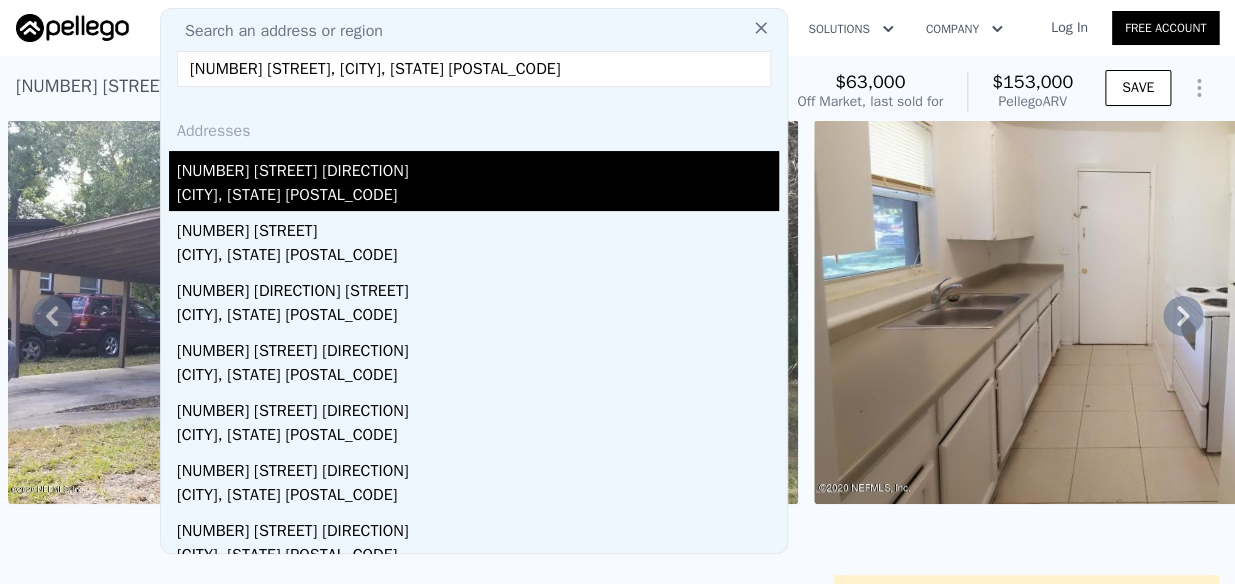 type on "[NUMBER] [STREET], [CITY], [STATE] [POSTAL_CODE]" 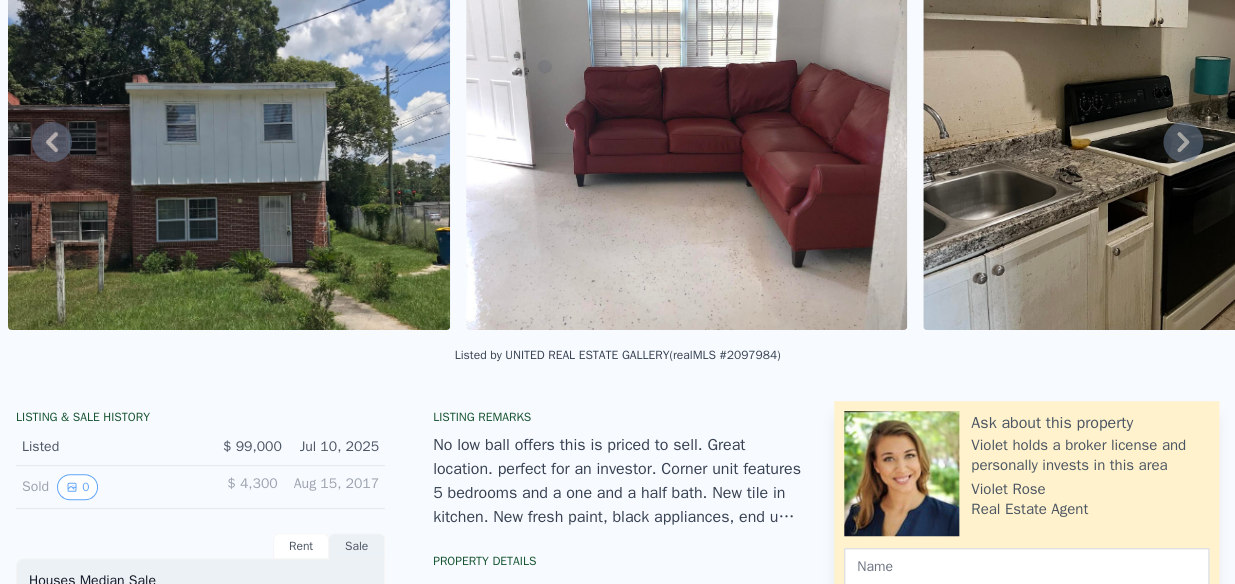 scroll, scrollTop: 7, scrollLeft: 0, axis: vertical 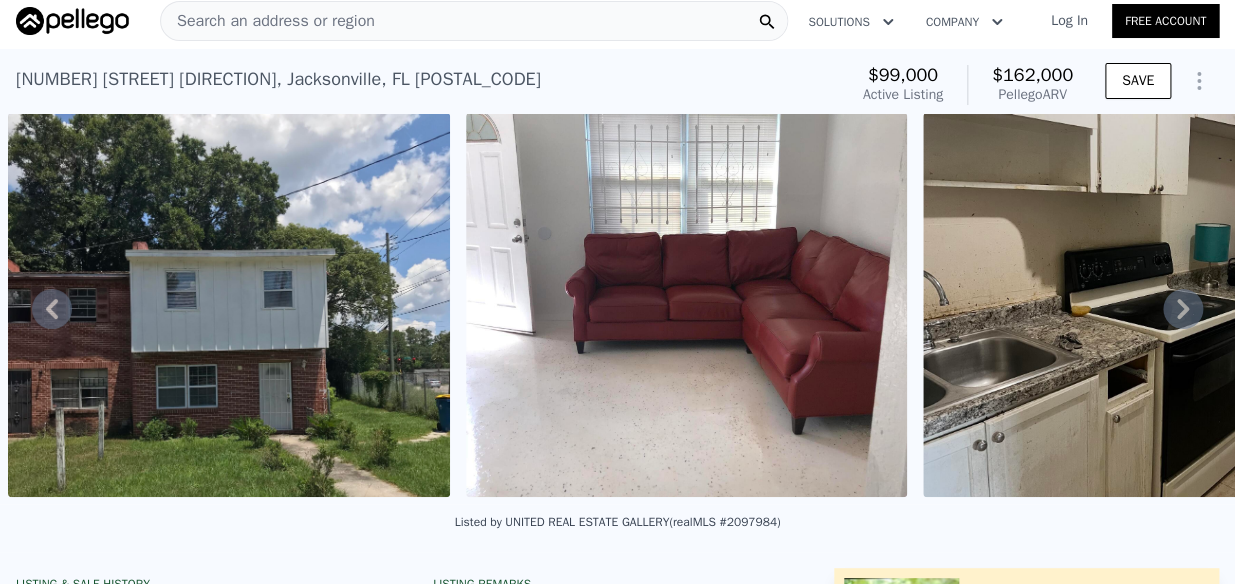 click 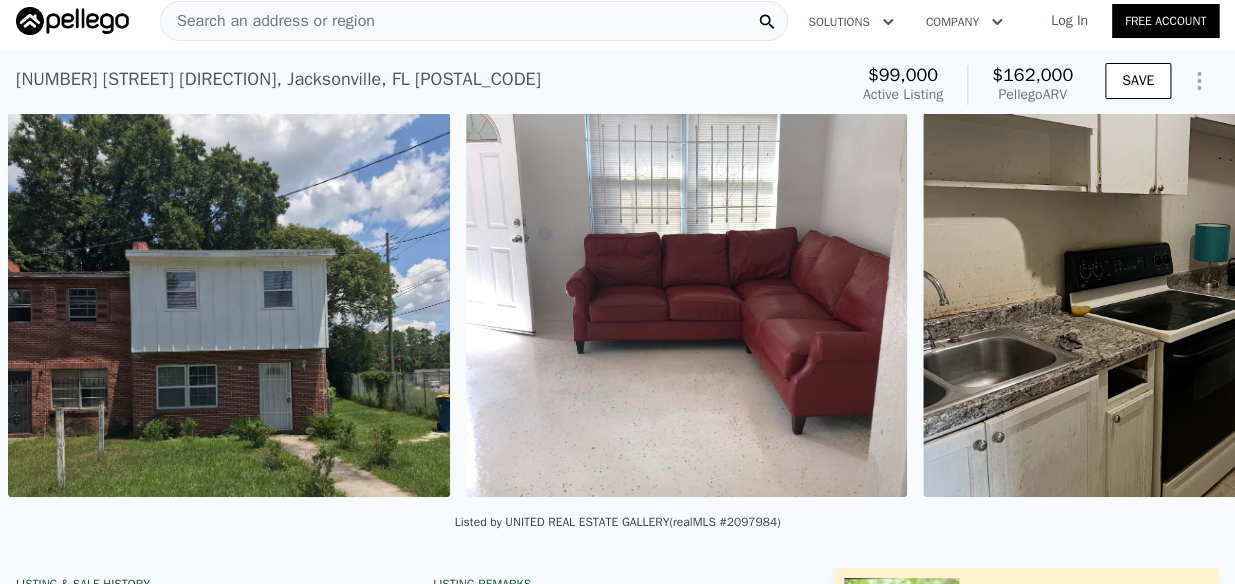 scroll, scrollTop: 0, scrollLeft: 1372, axis: horizontal 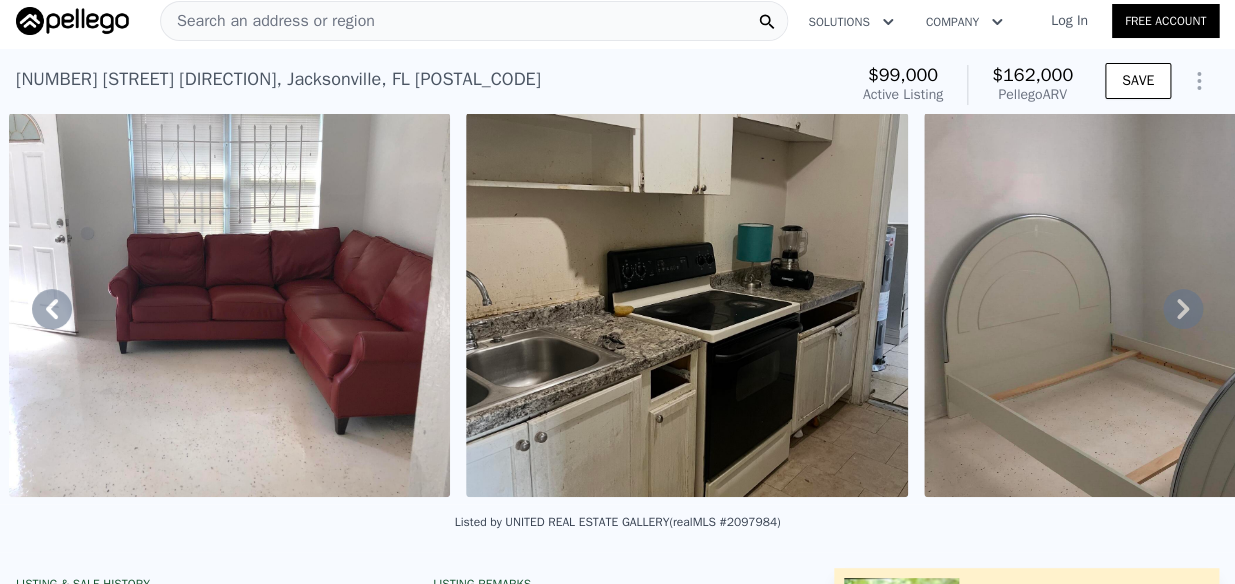 click 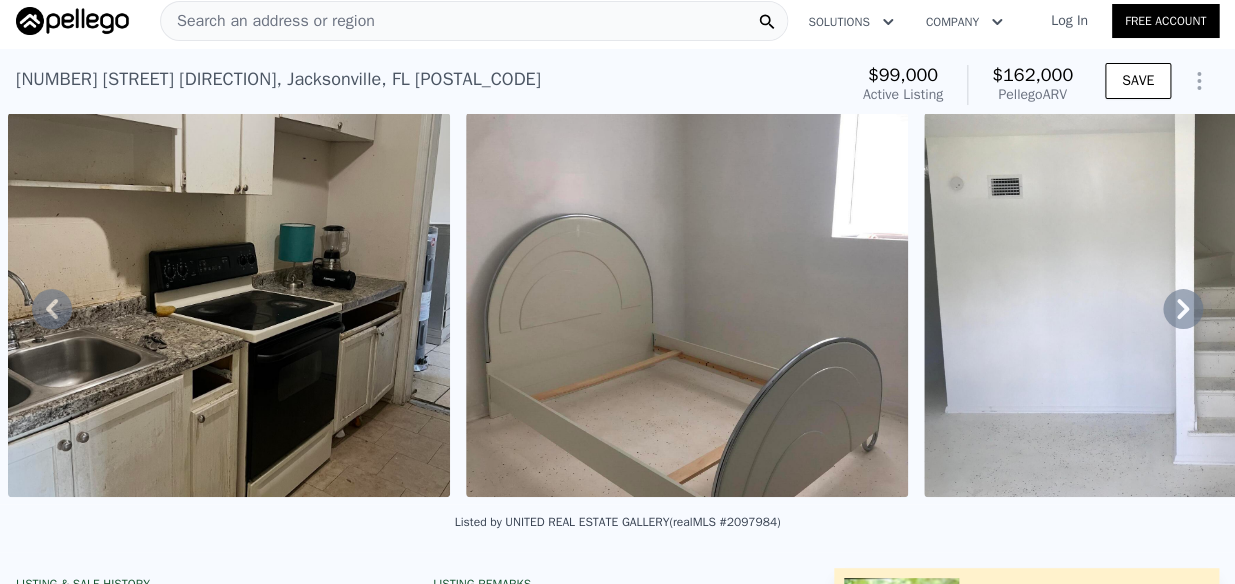 click 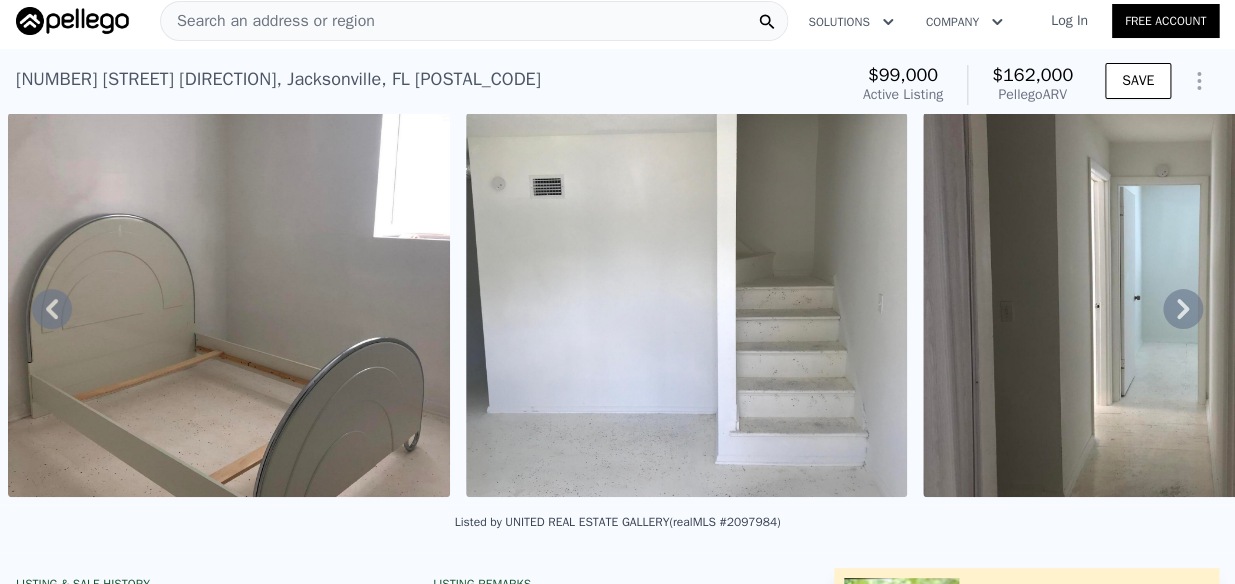 click 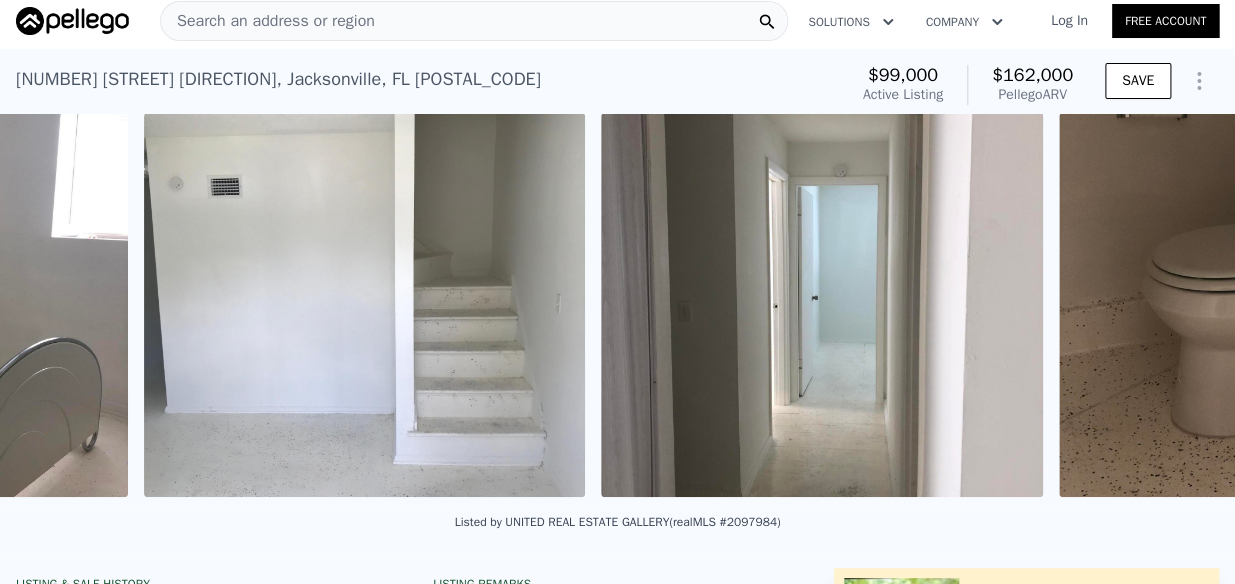scroll, scrollTop: 0, scrollLeft: 2745, axis: horizontal 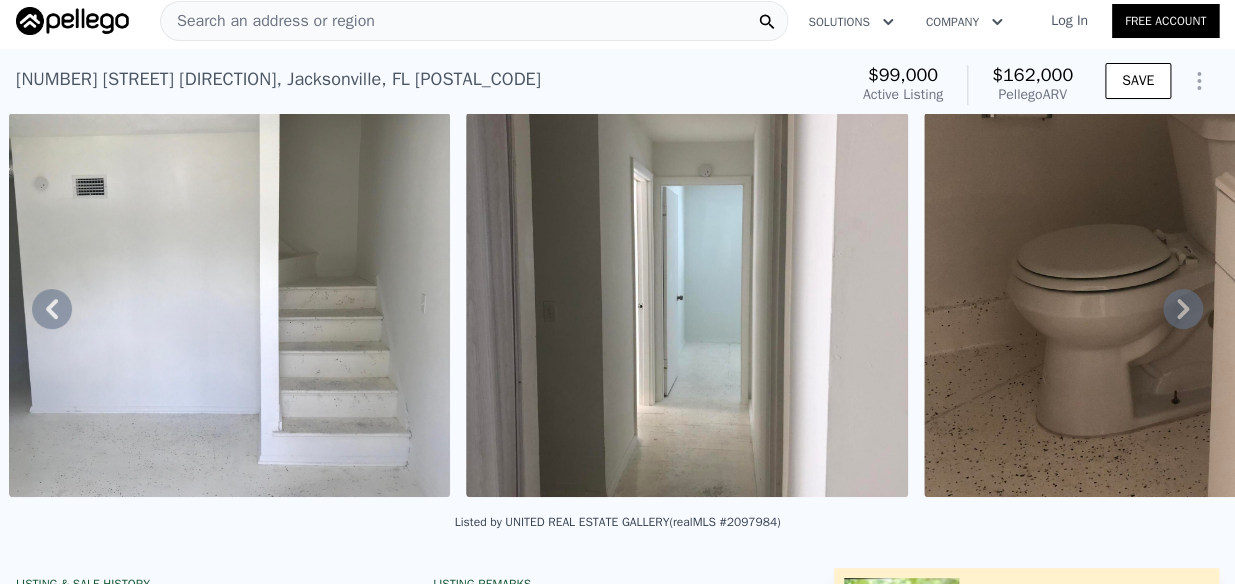 click 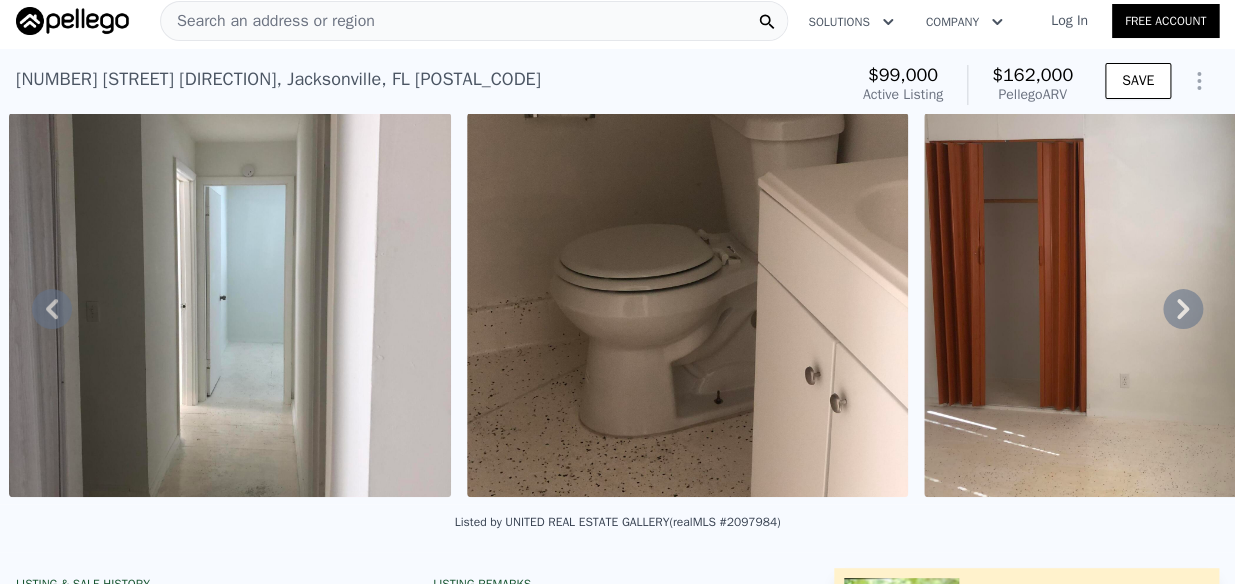 click 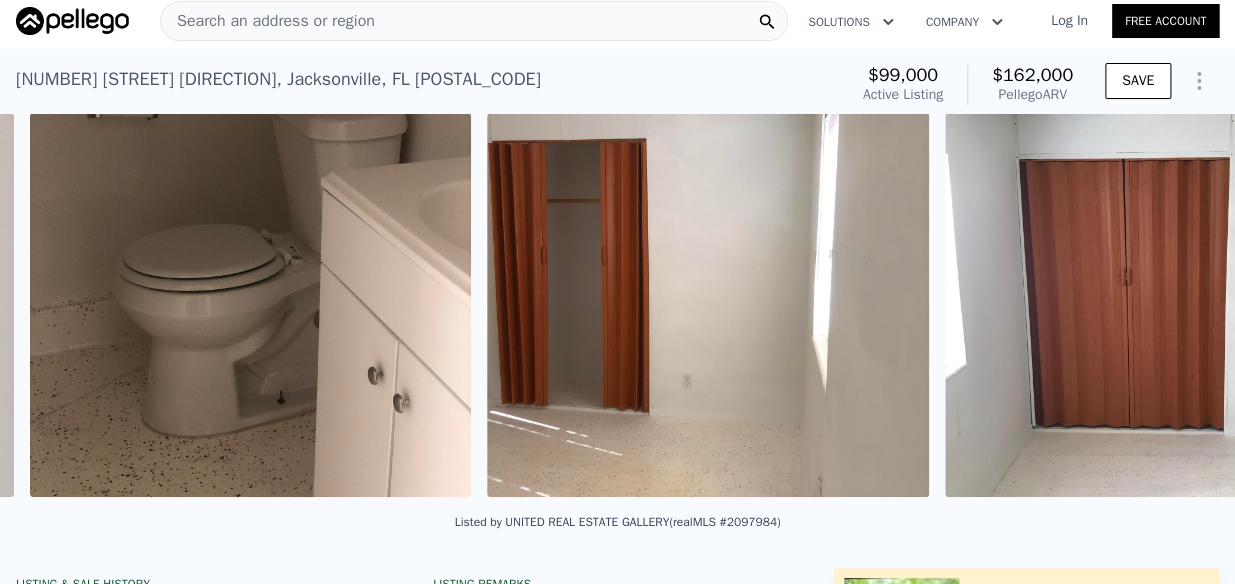 scroll, scrollTop: 0, scrollLeft: 3660, axis: horizontal 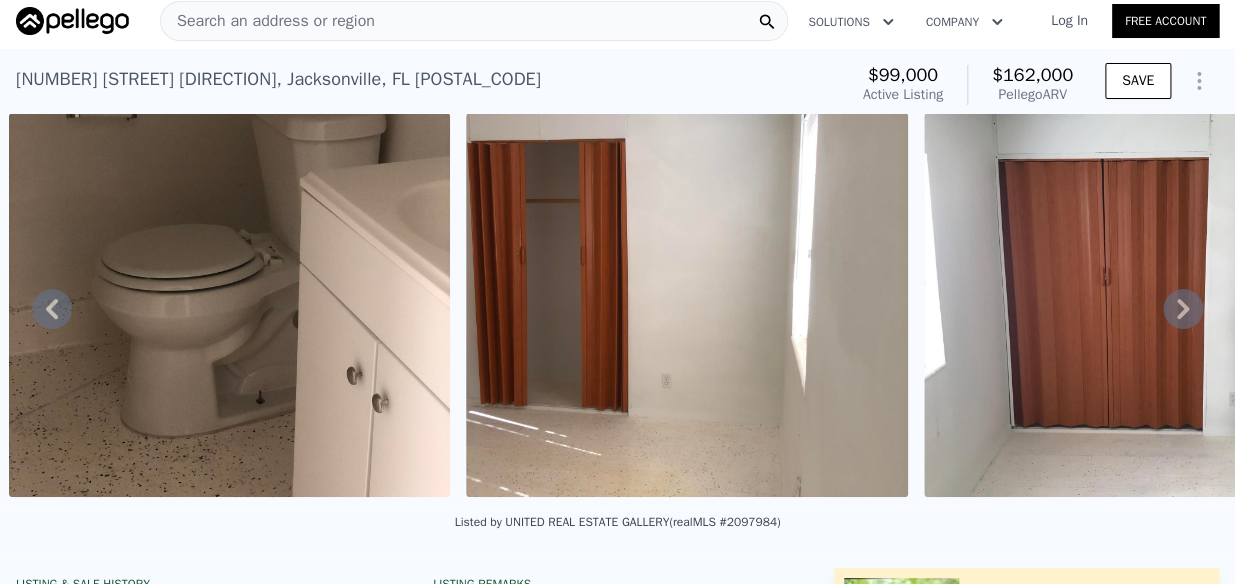 click 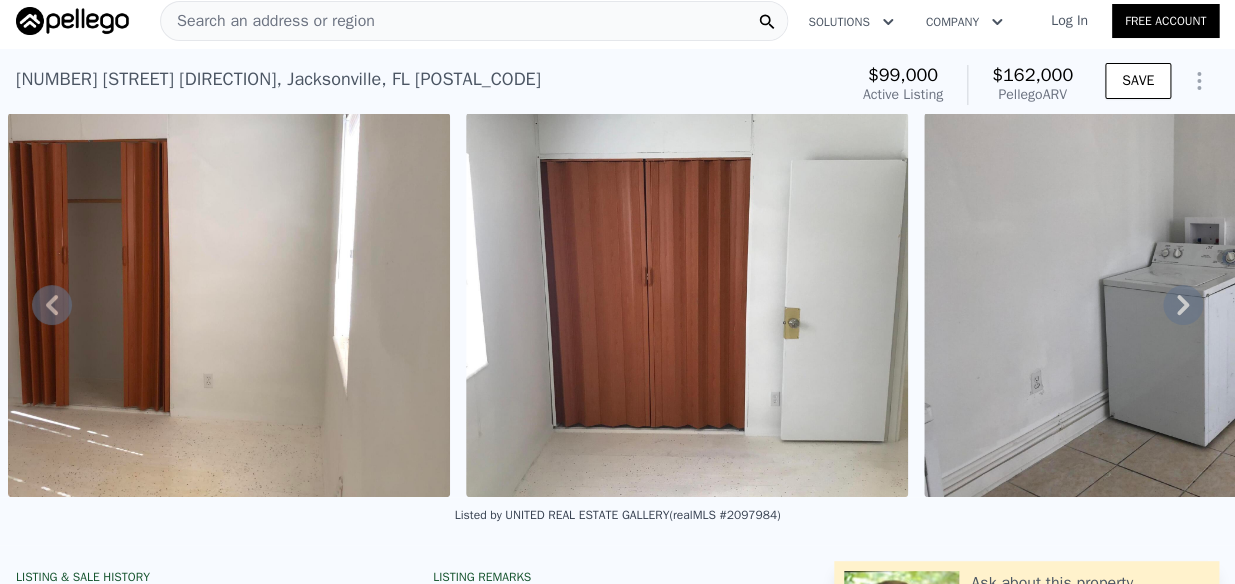 click 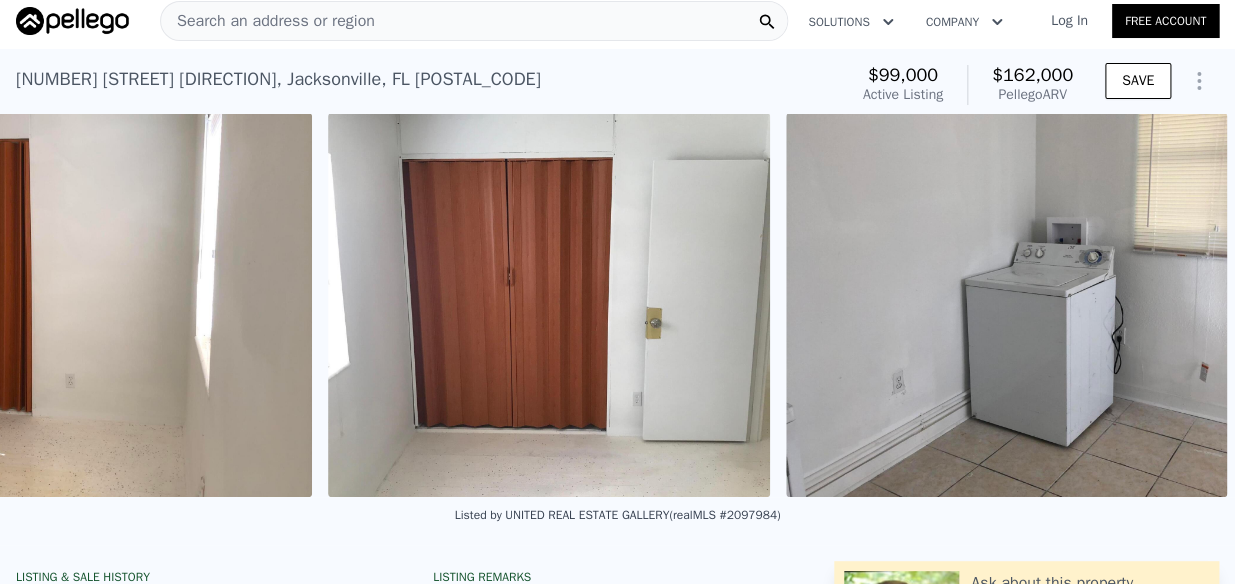 scroll, scrollTop: 0, scrollLeft: 4270, axis: horizontal 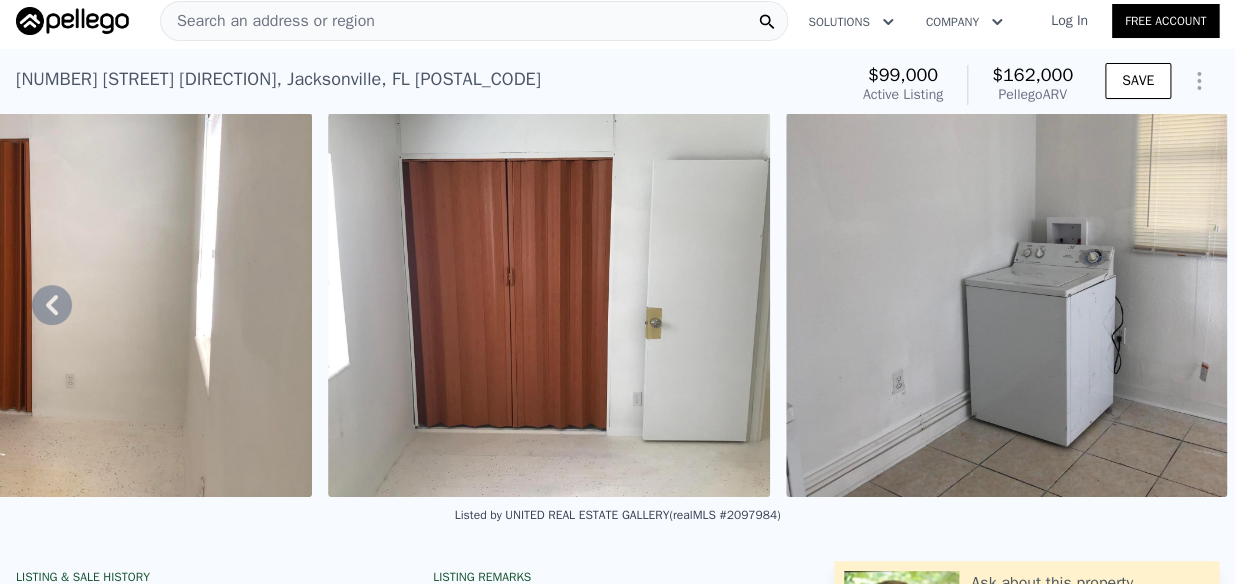 click at bounding box center (1007, 305) 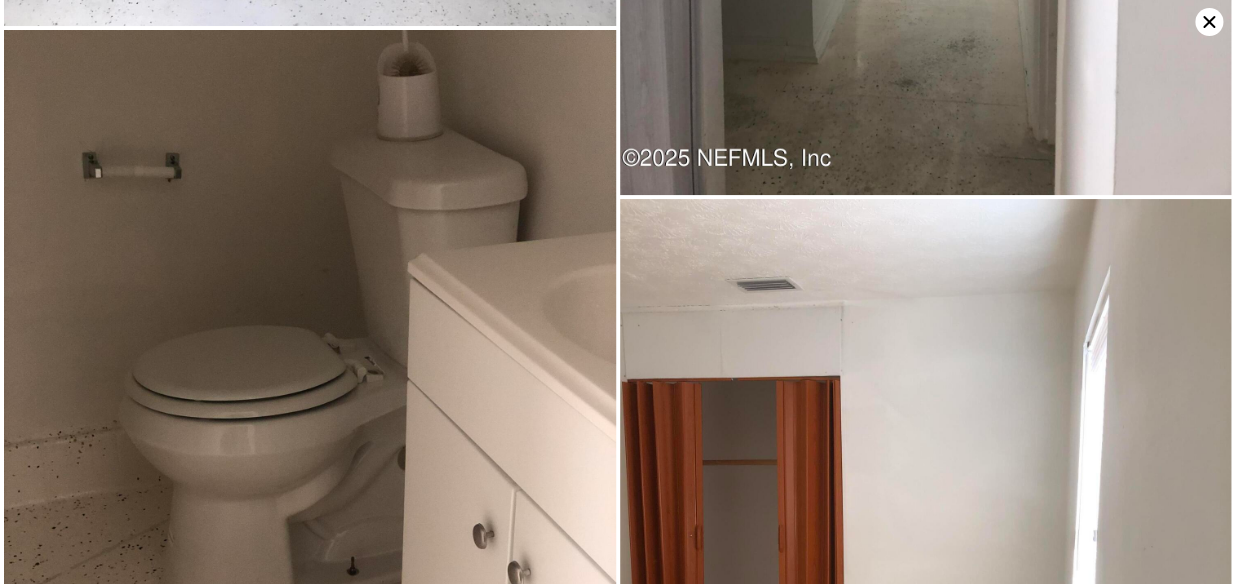 scroll, scrollTop: 3240, scrollLeft: 0, axis: vertical 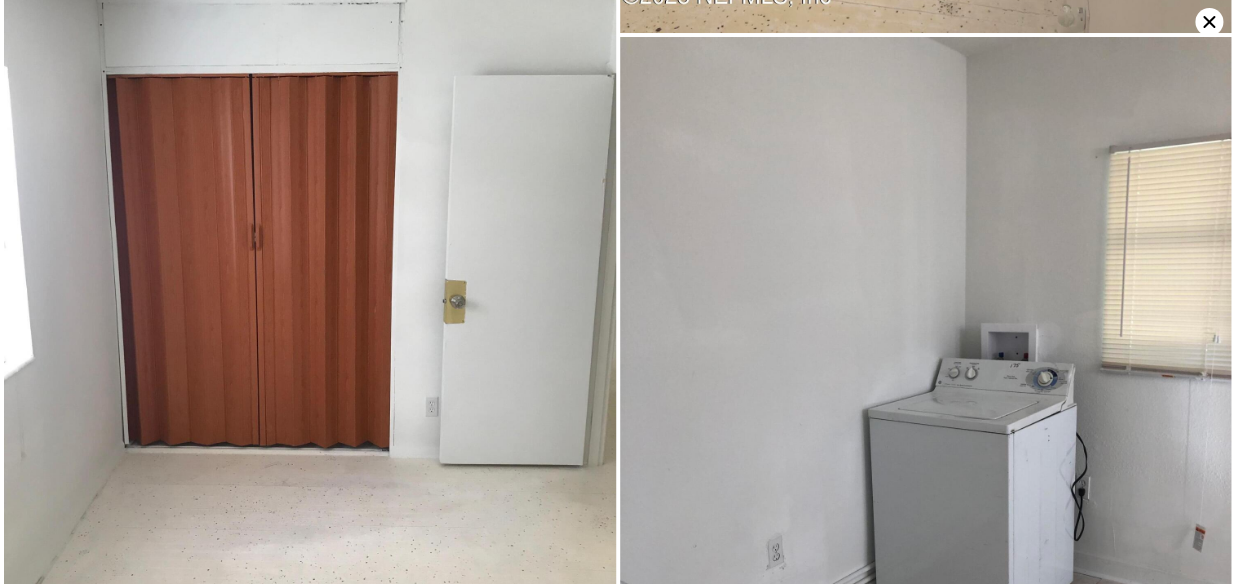 click at bounding box center [926, 444] 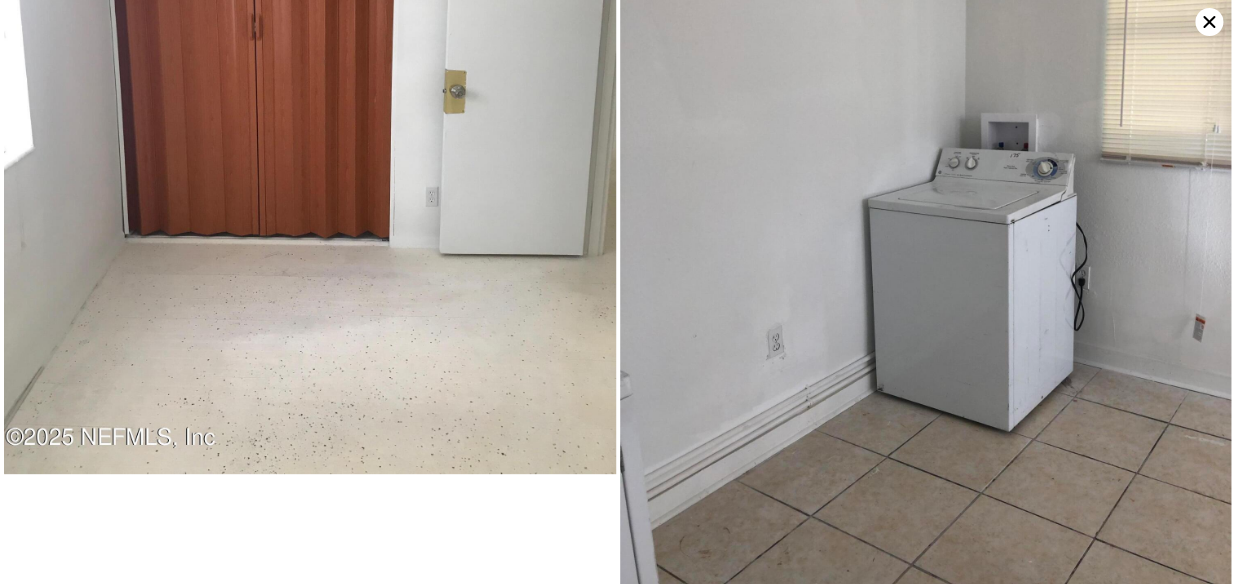 scroll, scrollTop: 3240, scrollLeft: 0, axis: vertical 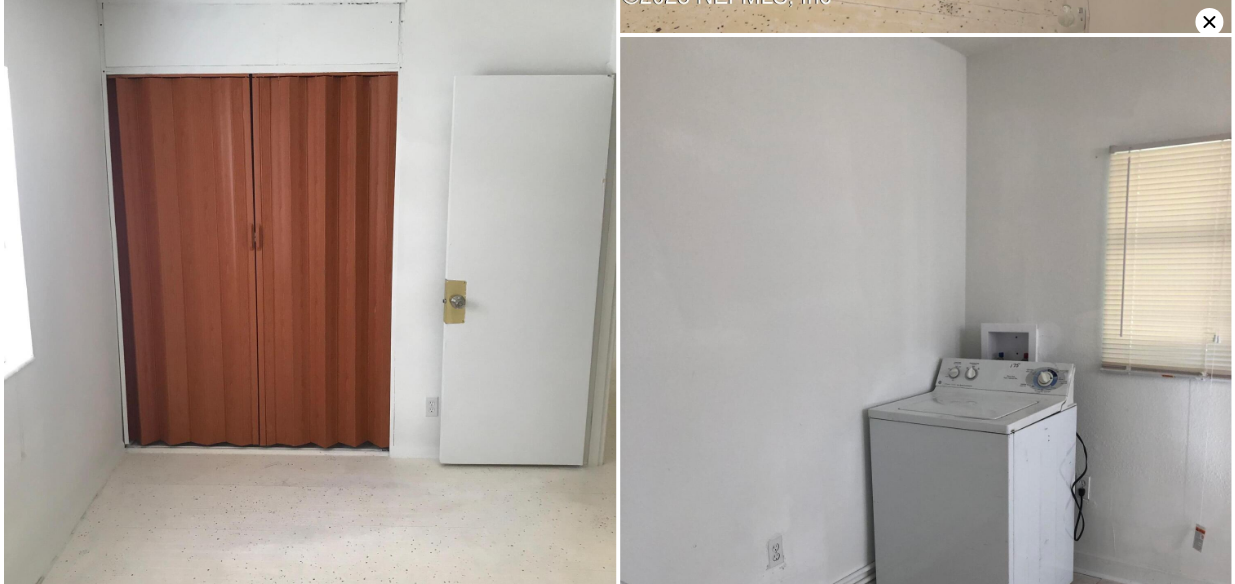 click 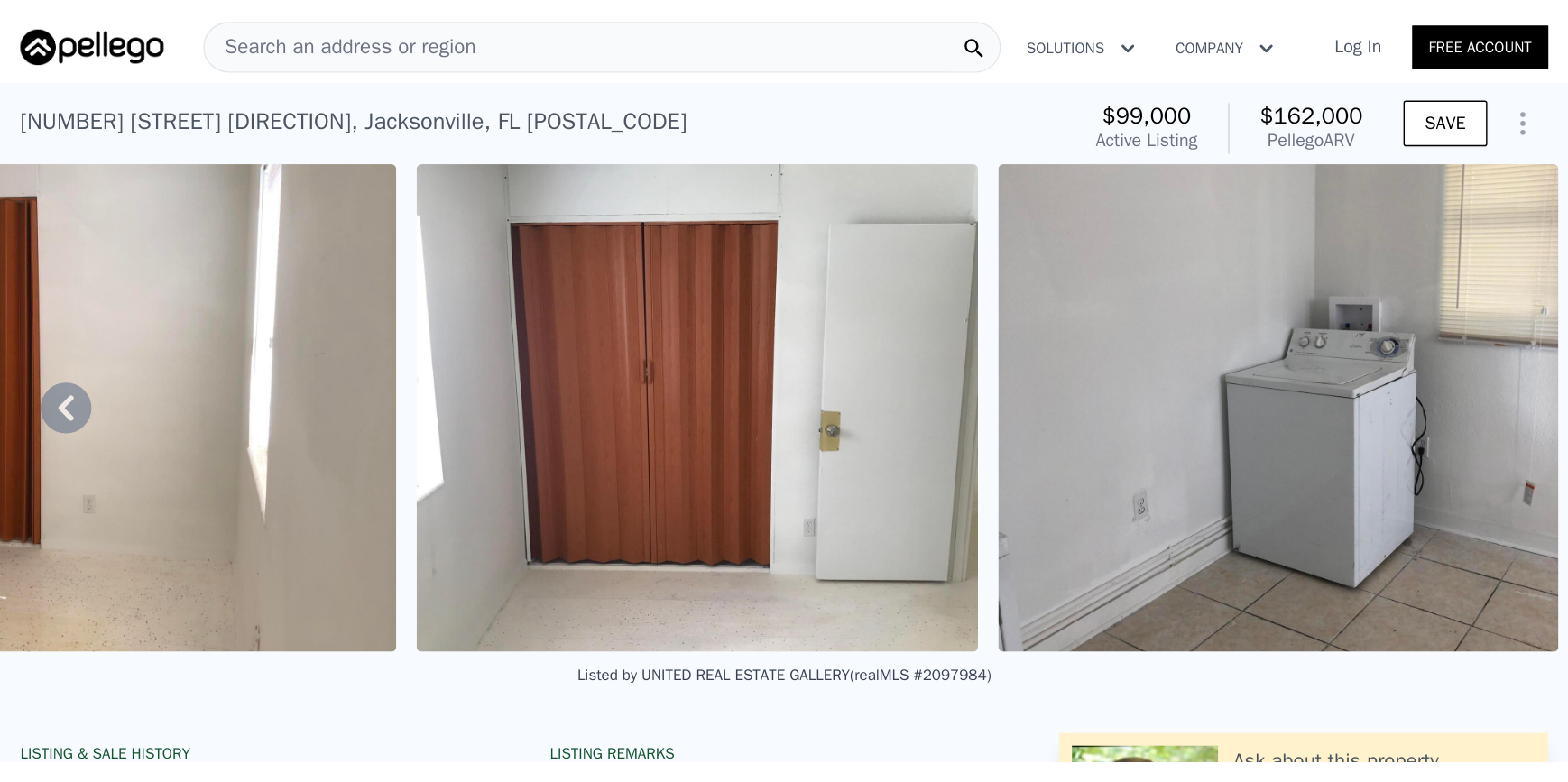scroll, scrollTop: 0, scrollLeft: 0, axis: both 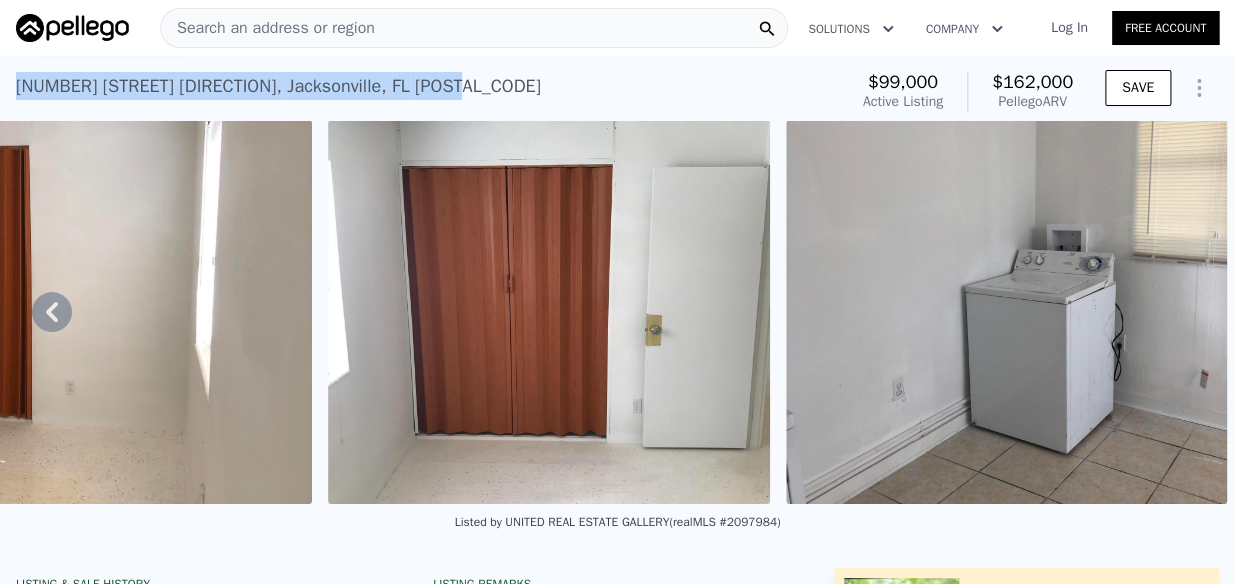 drag, startPoint x: 5, startPoint y: 90, endPoint x: 418, endPoint y: 92, distance: 413.00485 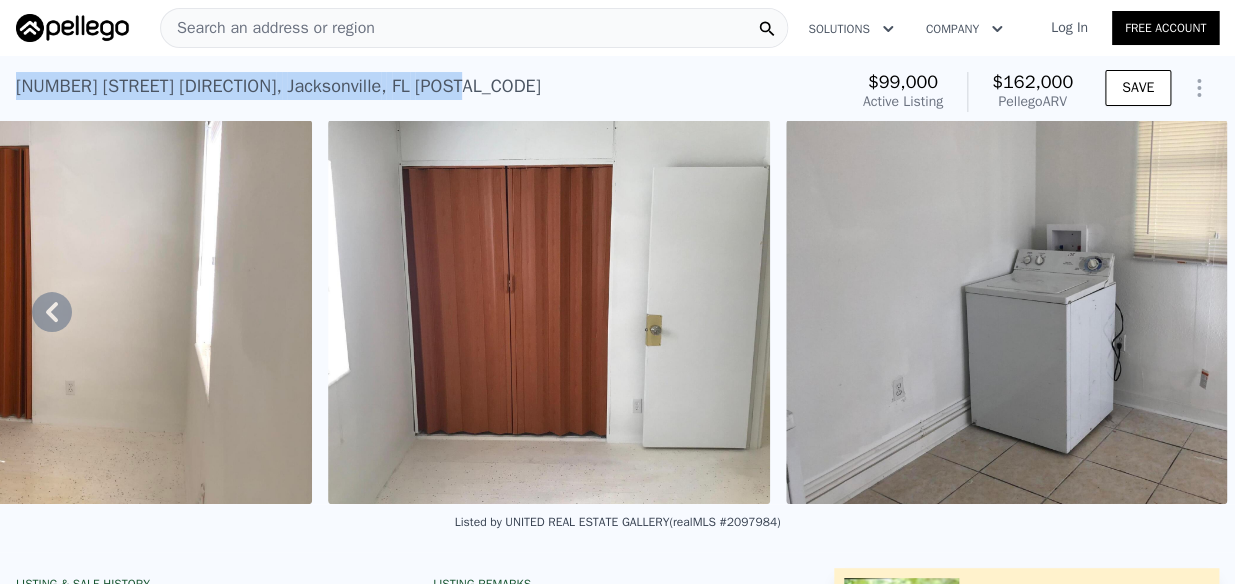 drag, startPoint x: 415, startPoint y: 92, endPoint x: 360, endPoint y: 92, distance: 55 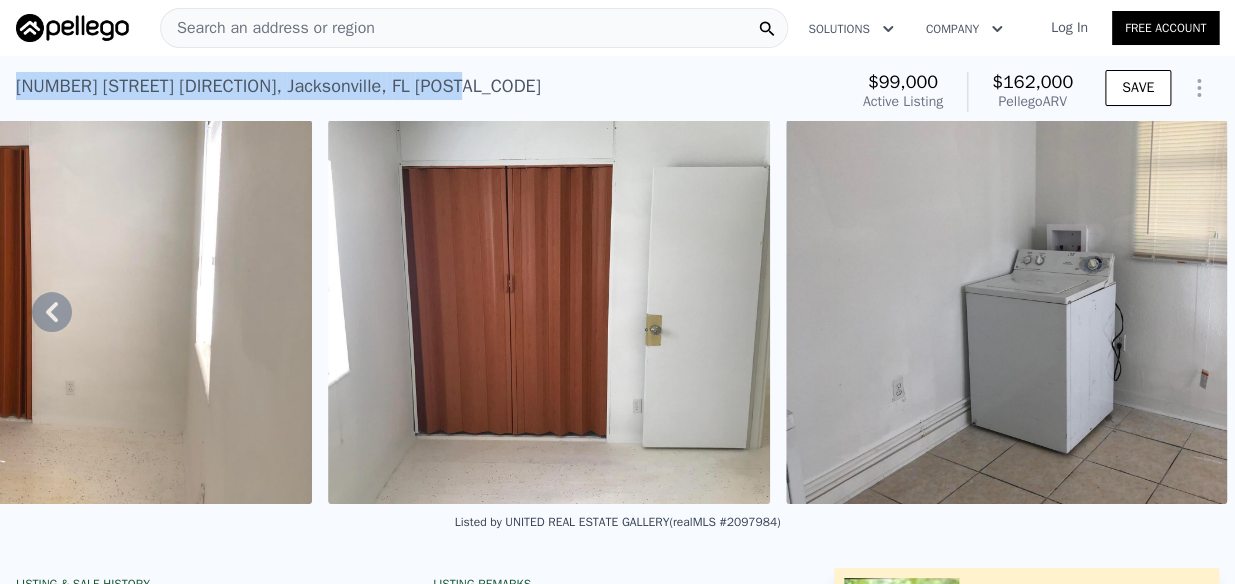 click on "[NUMBER] [STREET] E ,   [CITY] ,   [STATE]   [POSTAL_CODE] Active at  [$PRICE] (~ARV  [$PRICE] )" at bounding box center [427, 92] 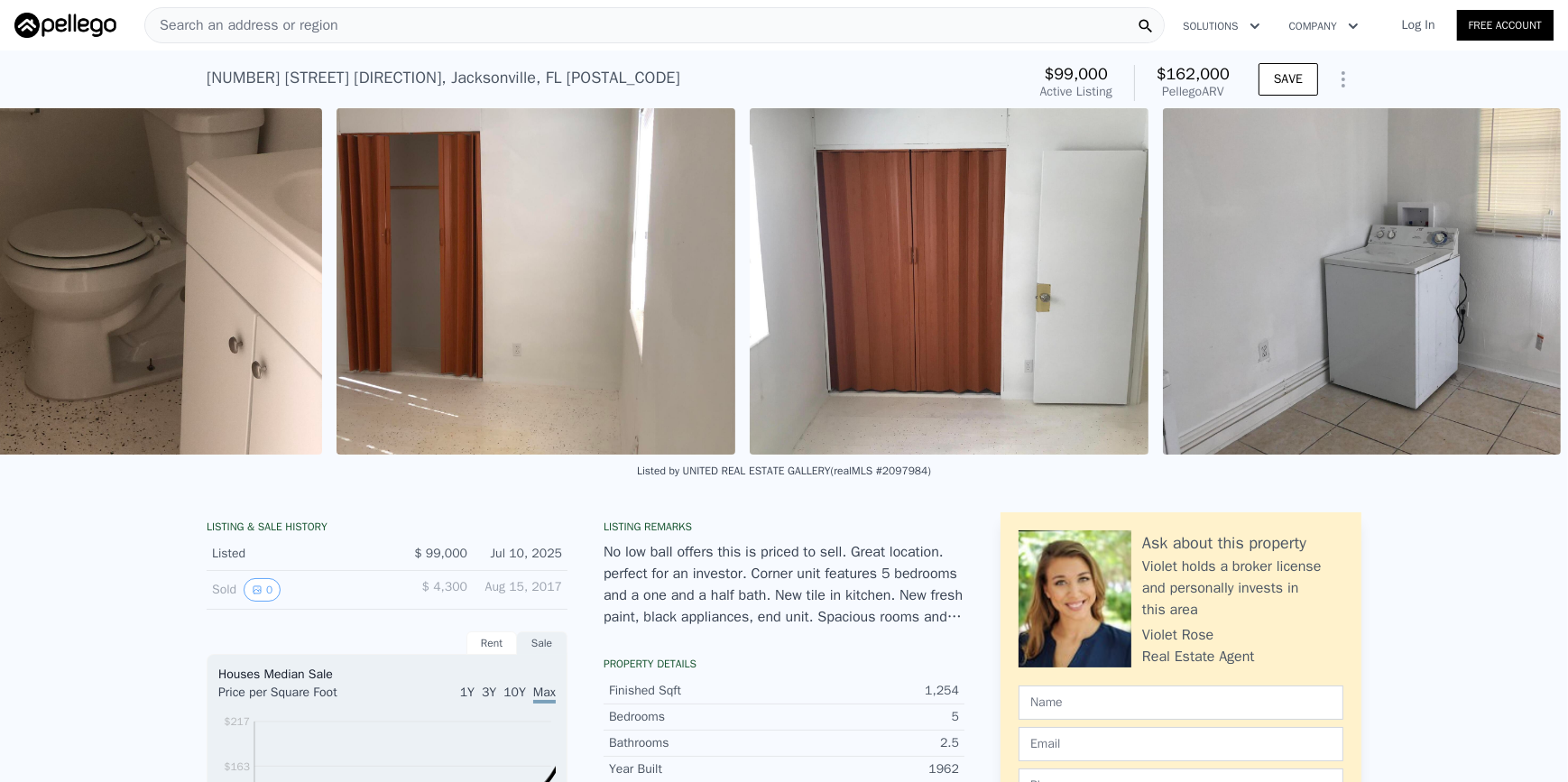 scroll, scrollTop: 0, scrollLeft: 3398, axis: horizontal 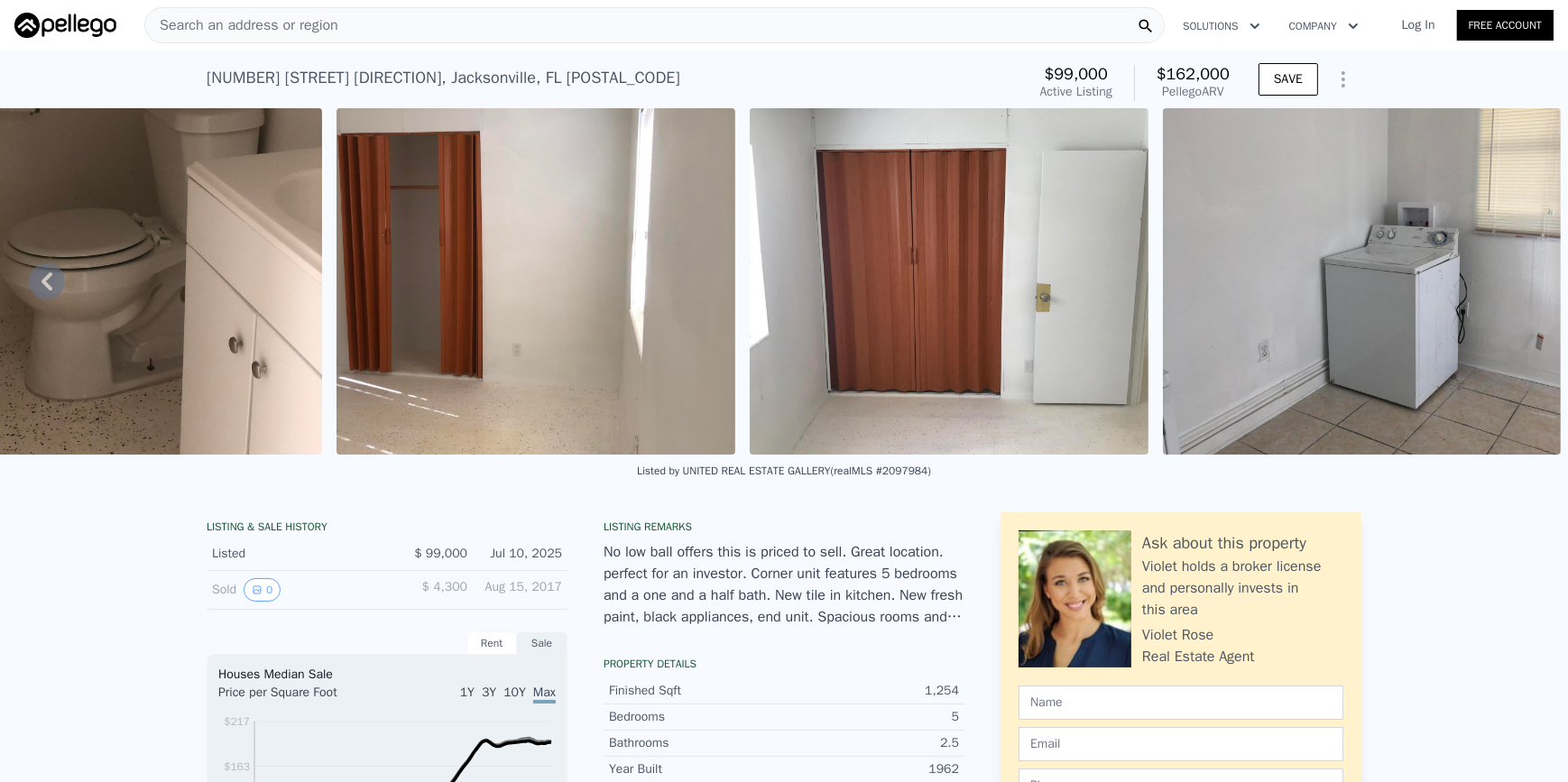 click at bounding box center (124, 281) 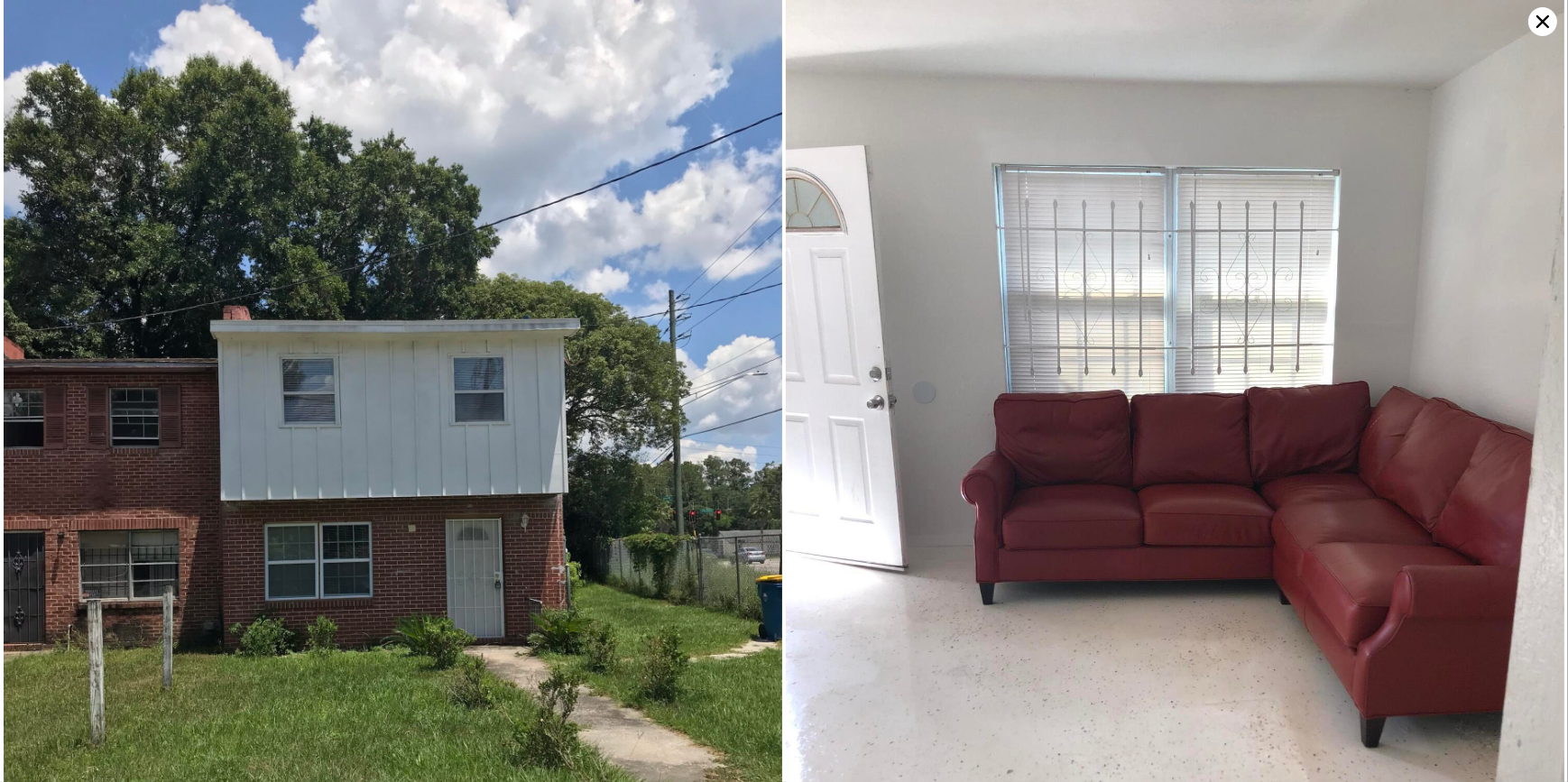 click at bounding box center [392, 3428] 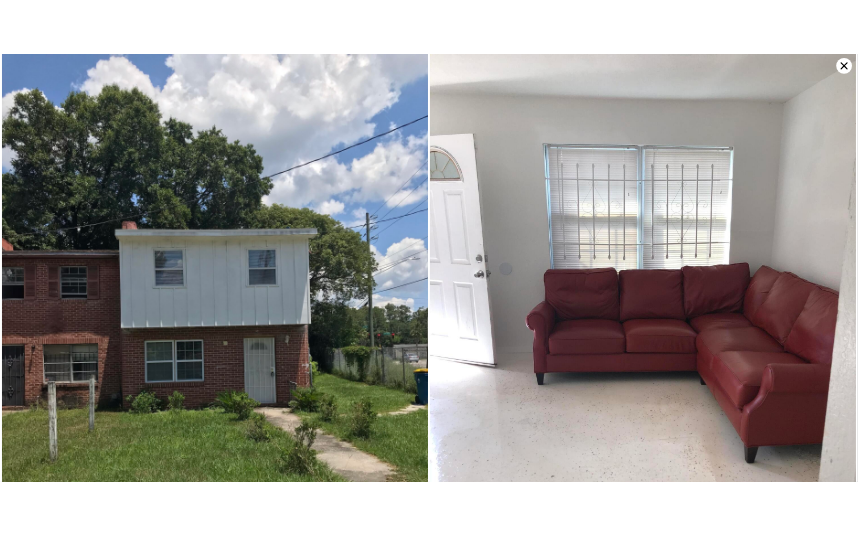 scroll, scrollTop: 0, scrollLeft: 0, axis: both 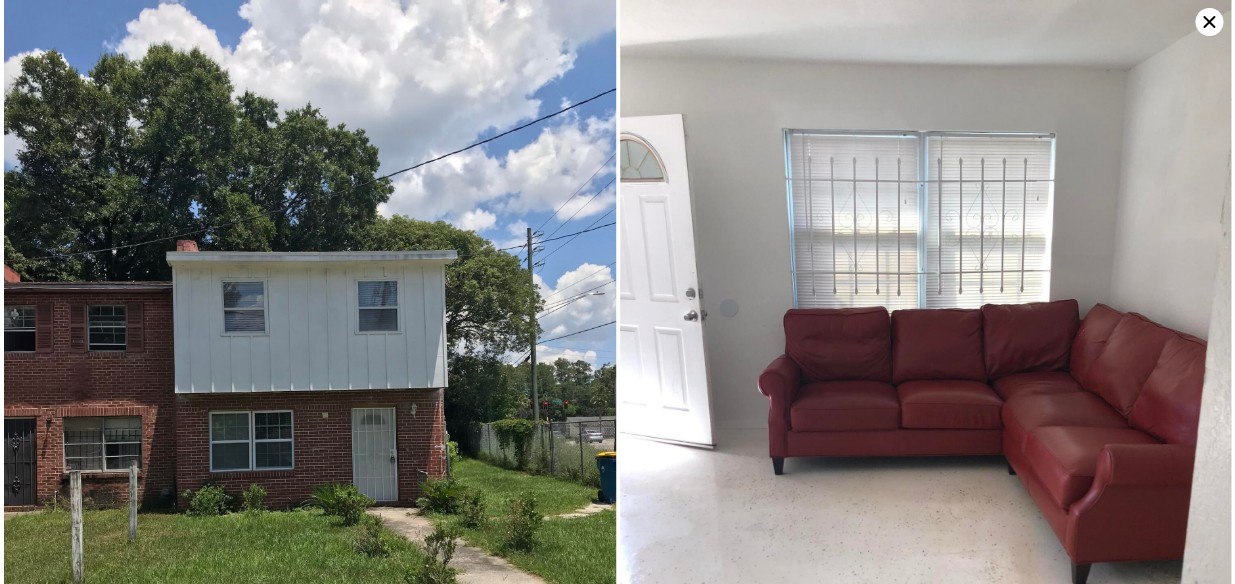 drag, startPoint x: 1208, startPoint y: 18, endPoint x: 923, endPoint y: 0, distance: 285.56784 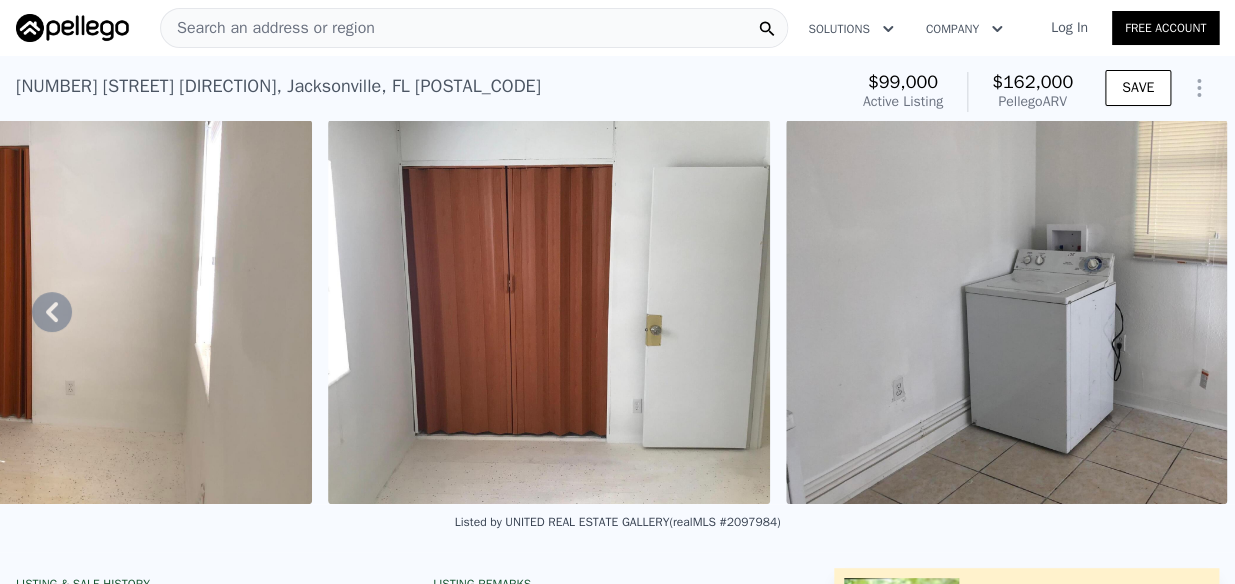 click on "Search an address or region" at bounding box center (474, 28) 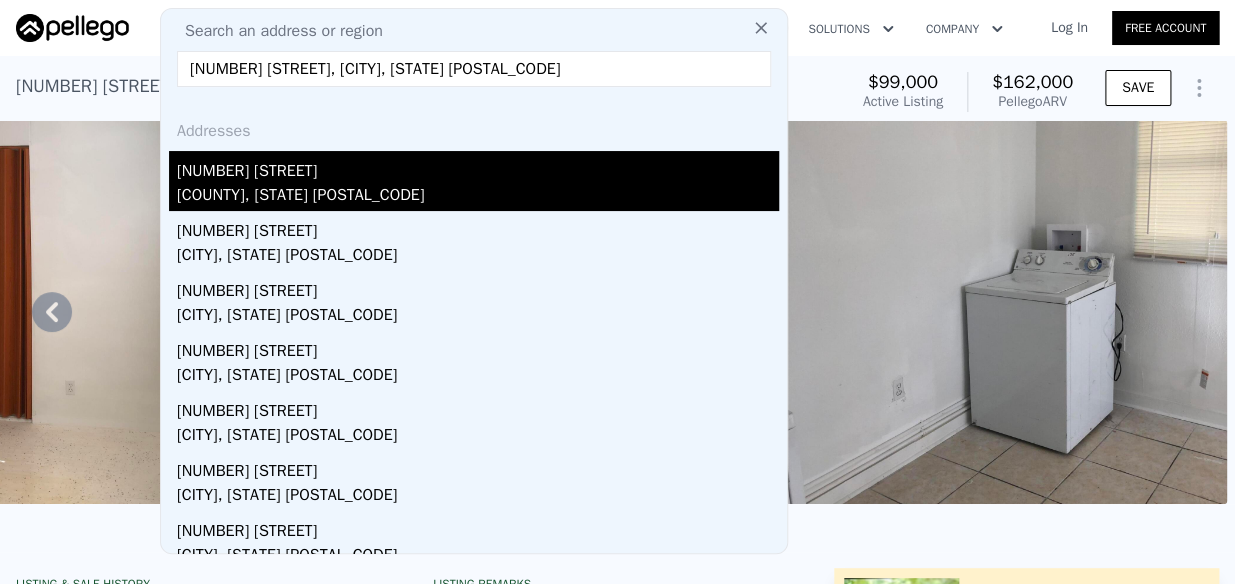 type on "[NUMBER] [STREET], [CITY], [STATE] [POSTAL_CODE]" 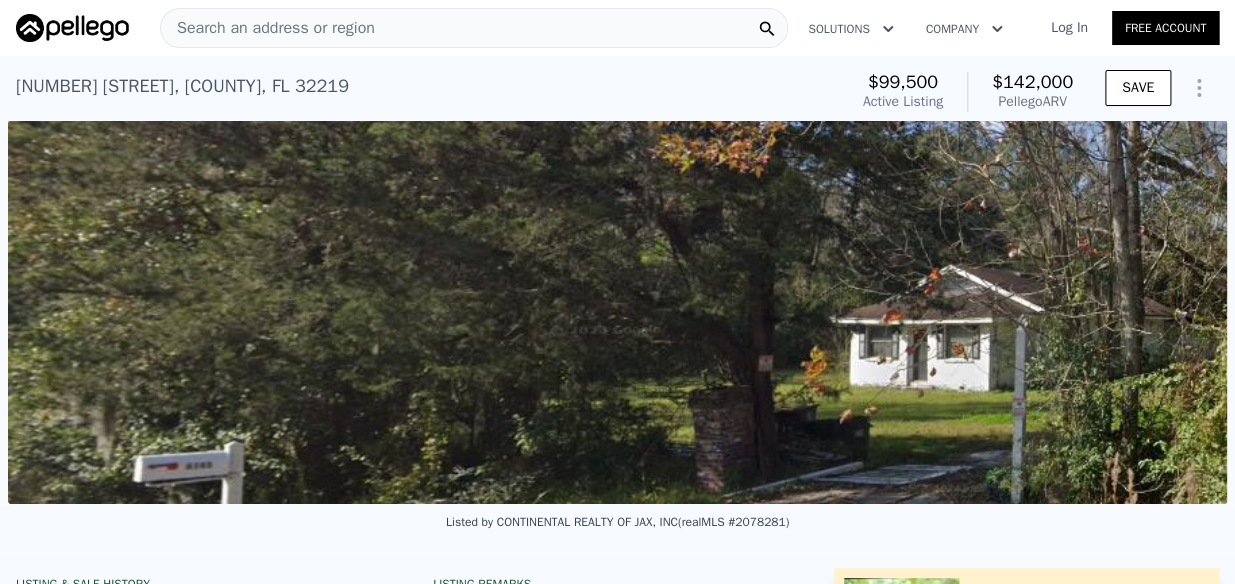 scroll, scrollTop: 0, scrollLeft: 915, axis: horizontal 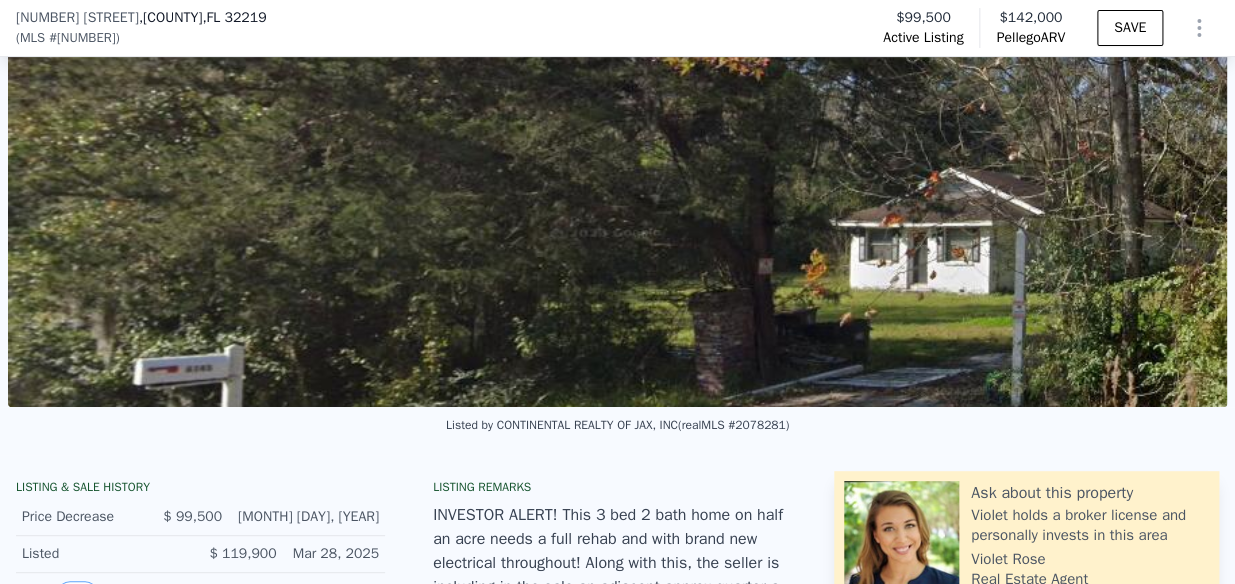 click at bounding box center (617, 215) 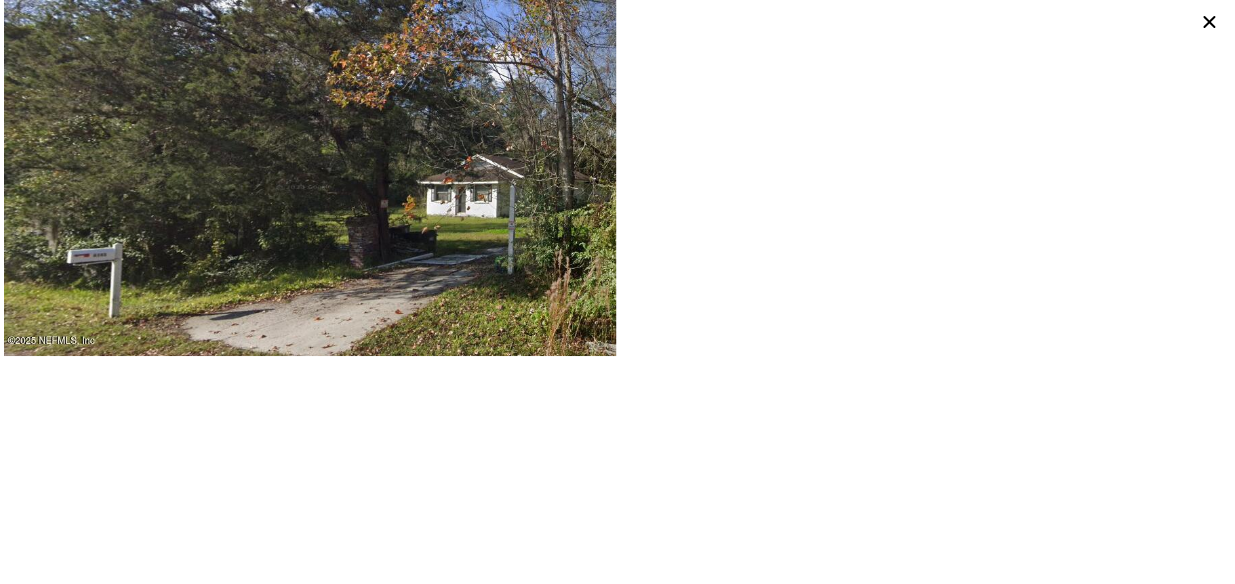 click at bounding box center (310, 178) 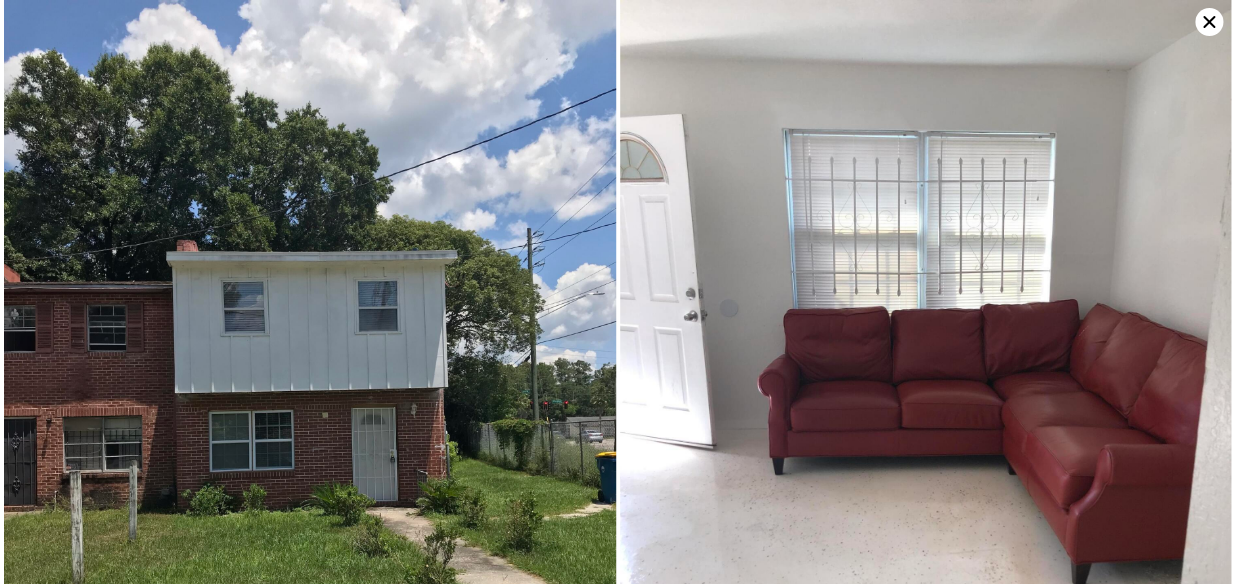 type on "2" 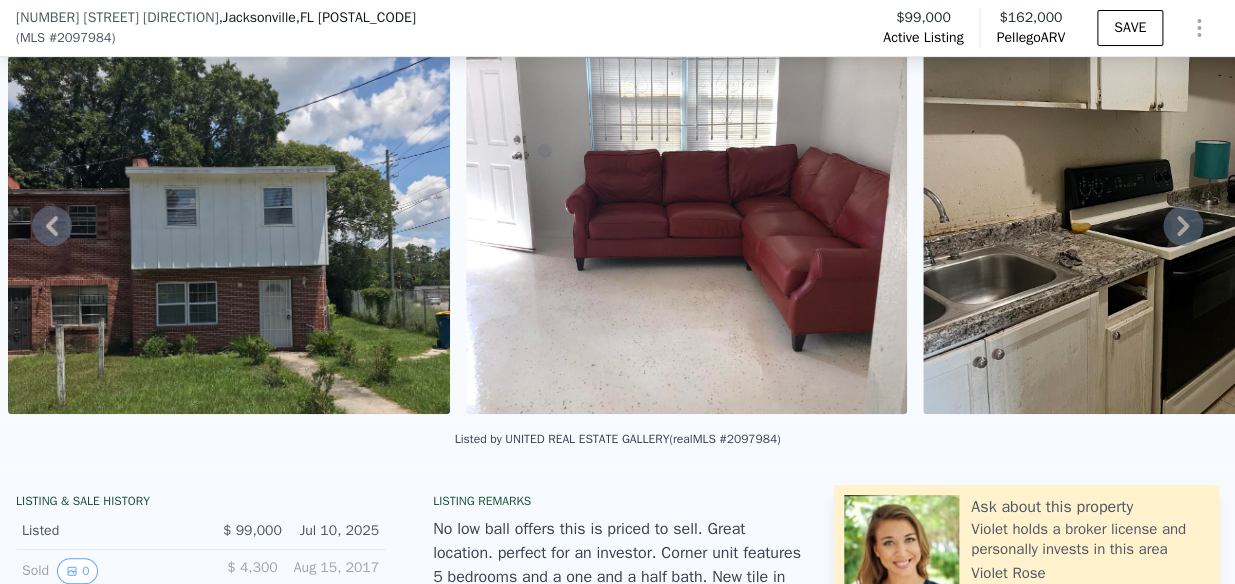 scroll, scrollTop: 7, scrollLeft: 0, axis: vertical 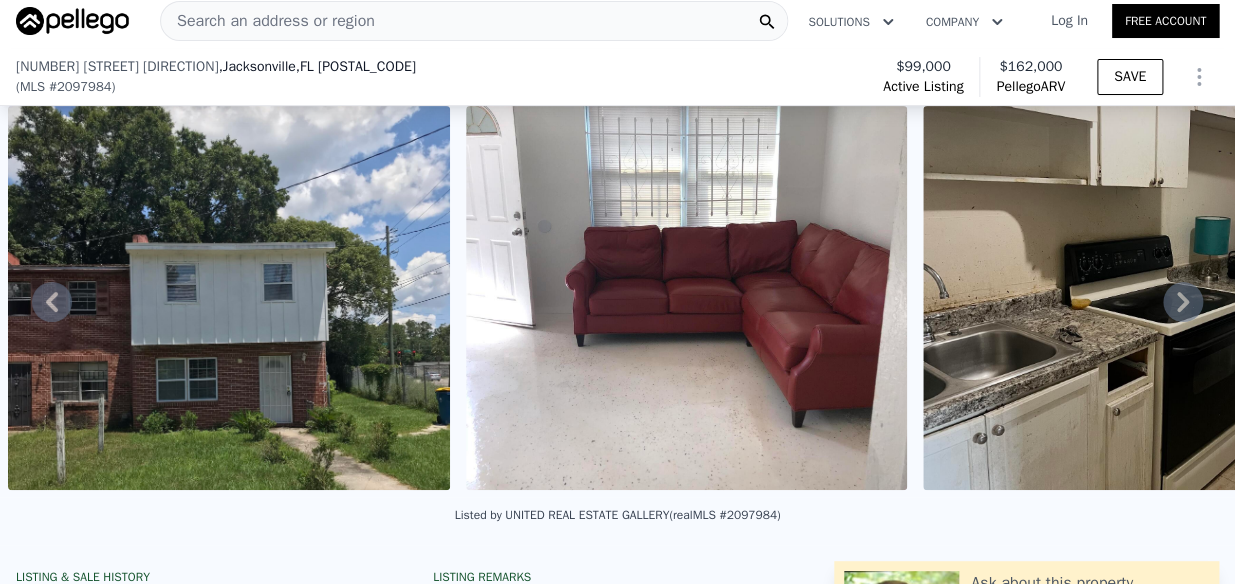 click on "Search an address or region" at bounding box center (474, 21) 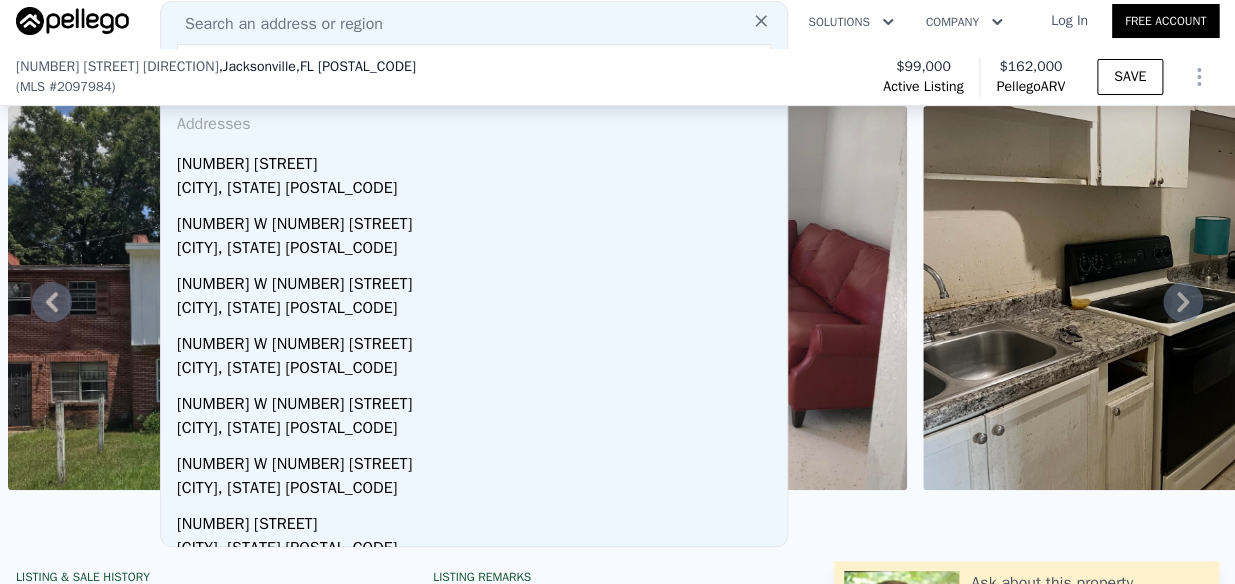 type on "[NUMBER] [STREET], [CITY], [STATE] [POSTAL_CODE]" 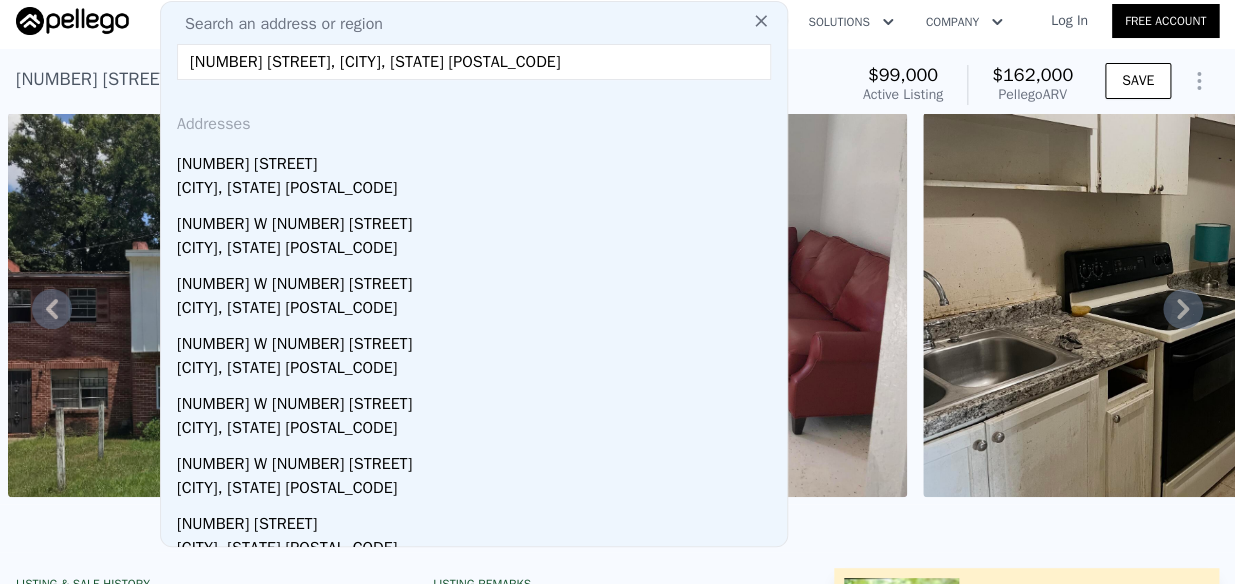 scroll, scrollTop: 0, scrollLeft: 0, axis: both 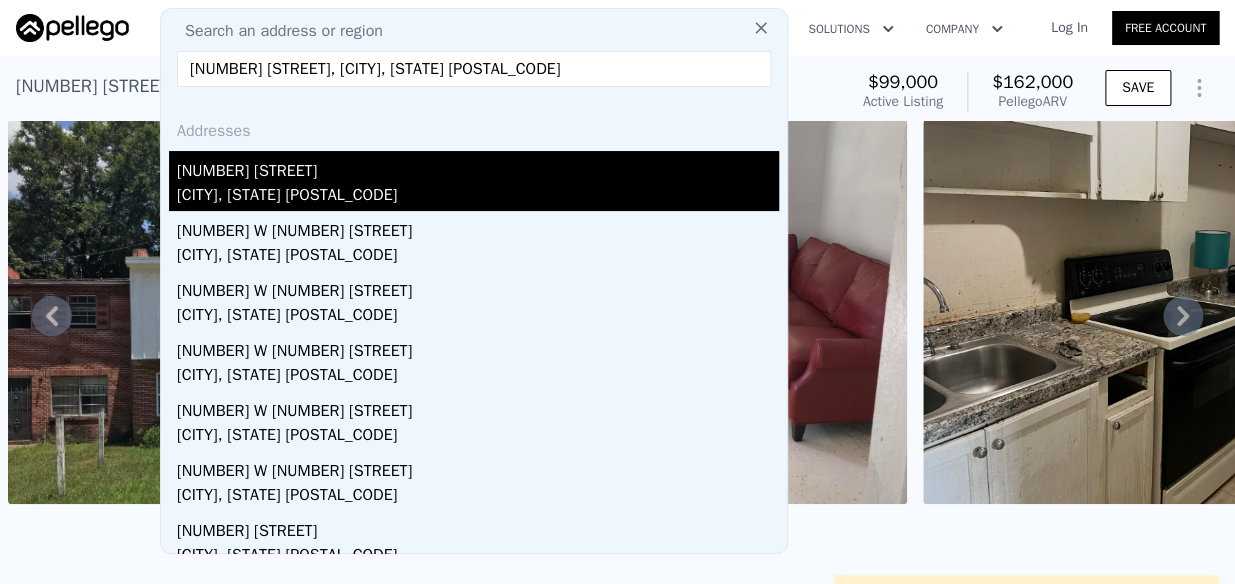 click on "[NUMBER] [STREET]" at bounding box center (478, 167) 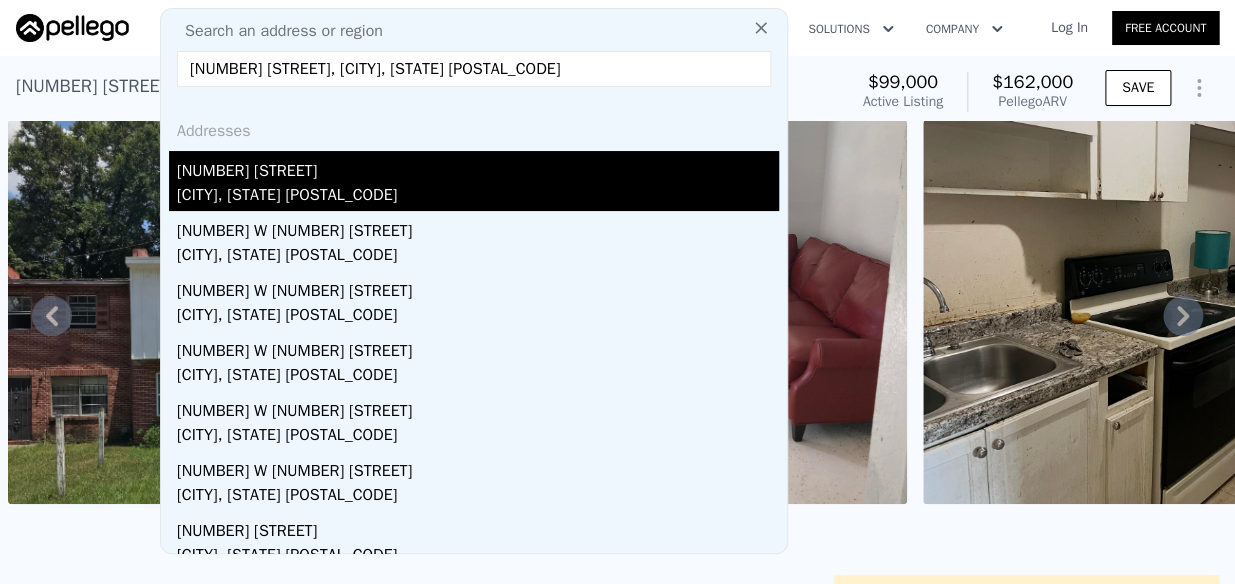 type on "3" 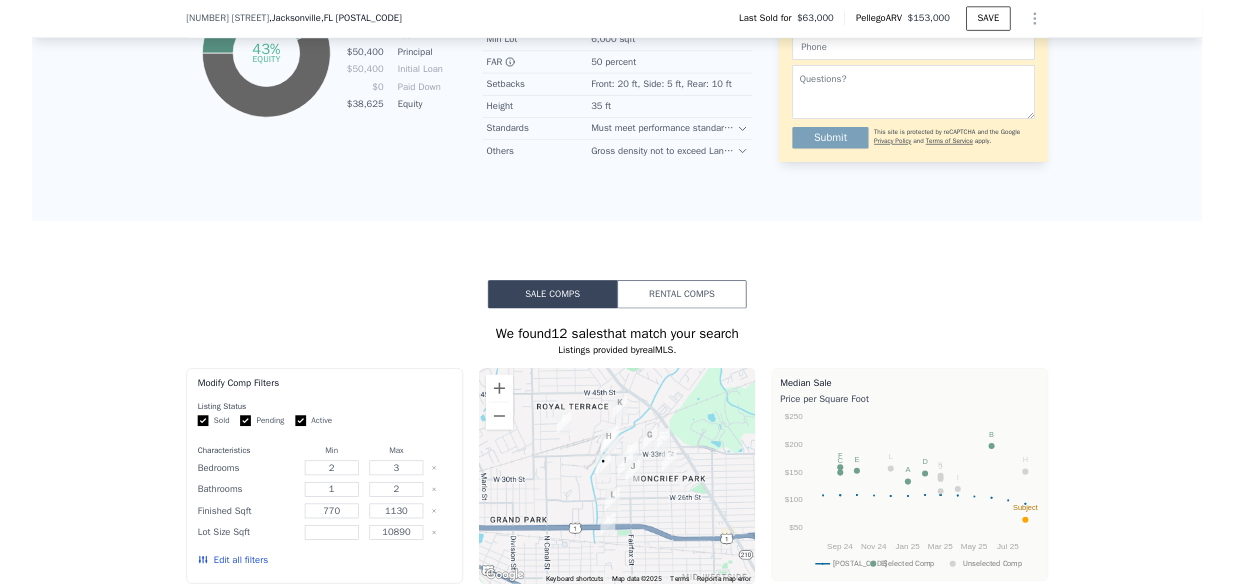 scroll, scrollTop: 0, scrollLeft: 0, axis: both 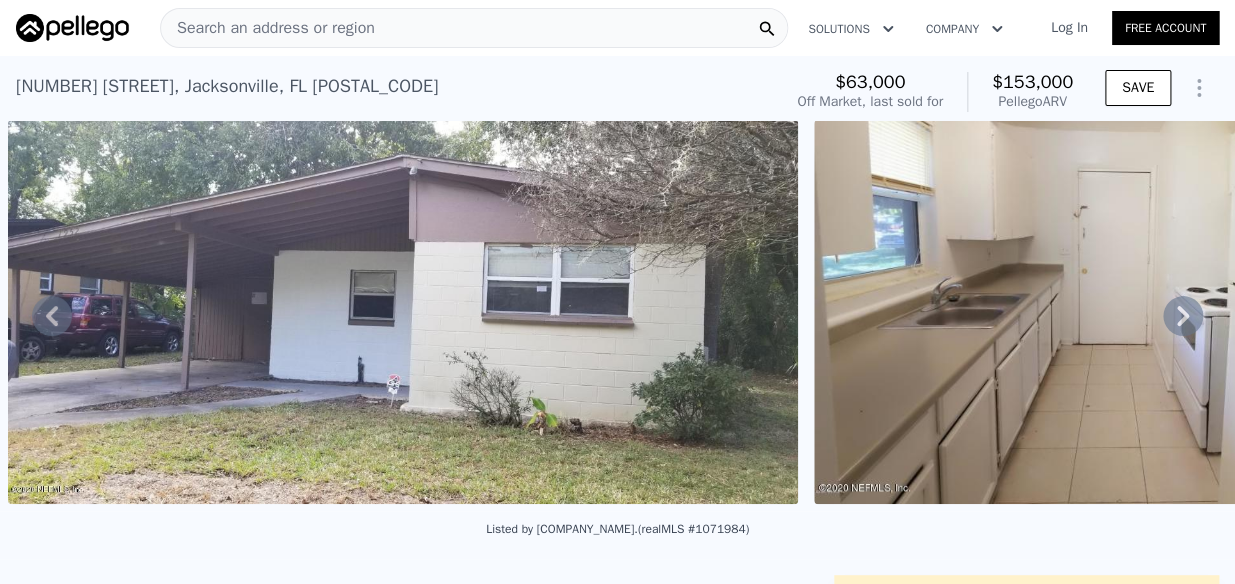 click on "Search an address or region" at bounding box center (474, 28) 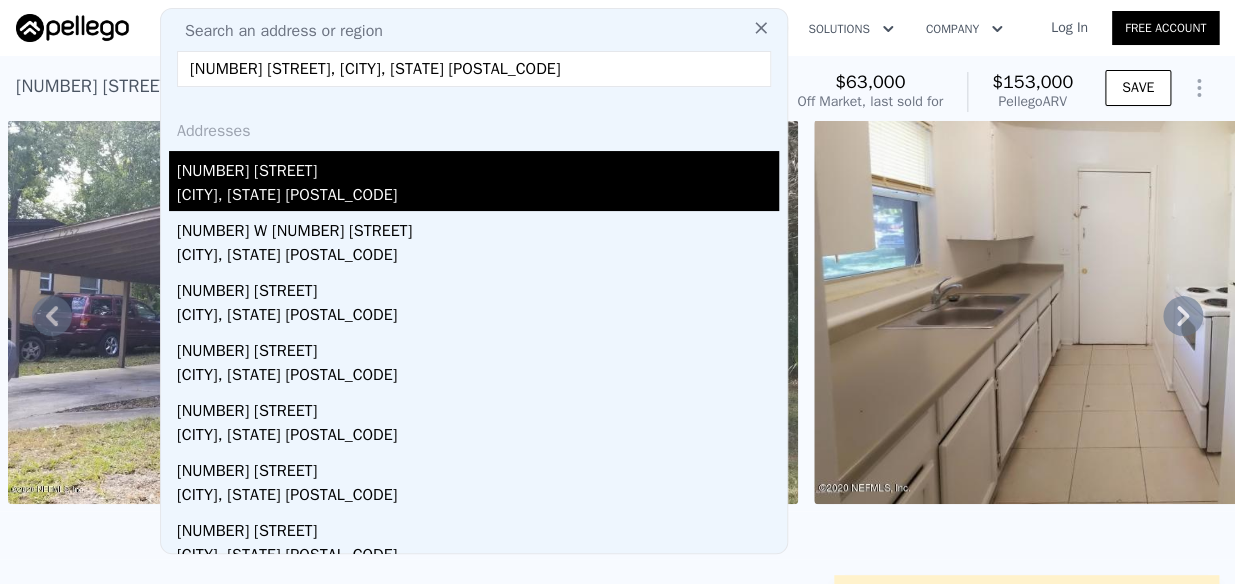 type on "[NUMBER] [STREET], [CITY], [STATE] [POSTAL_CODE]" 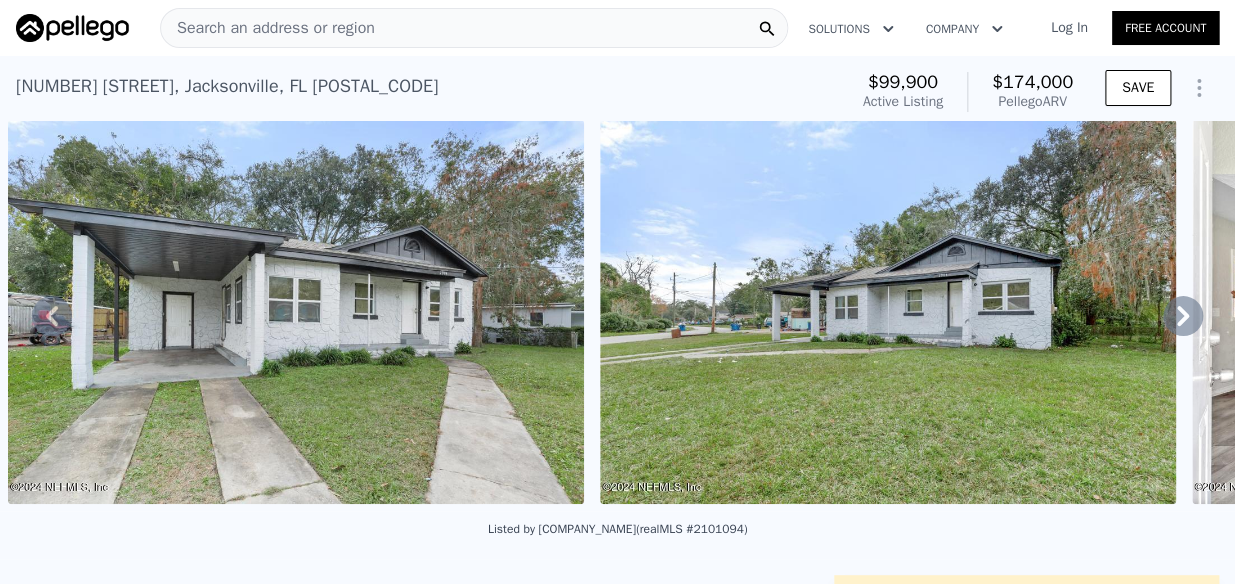 click 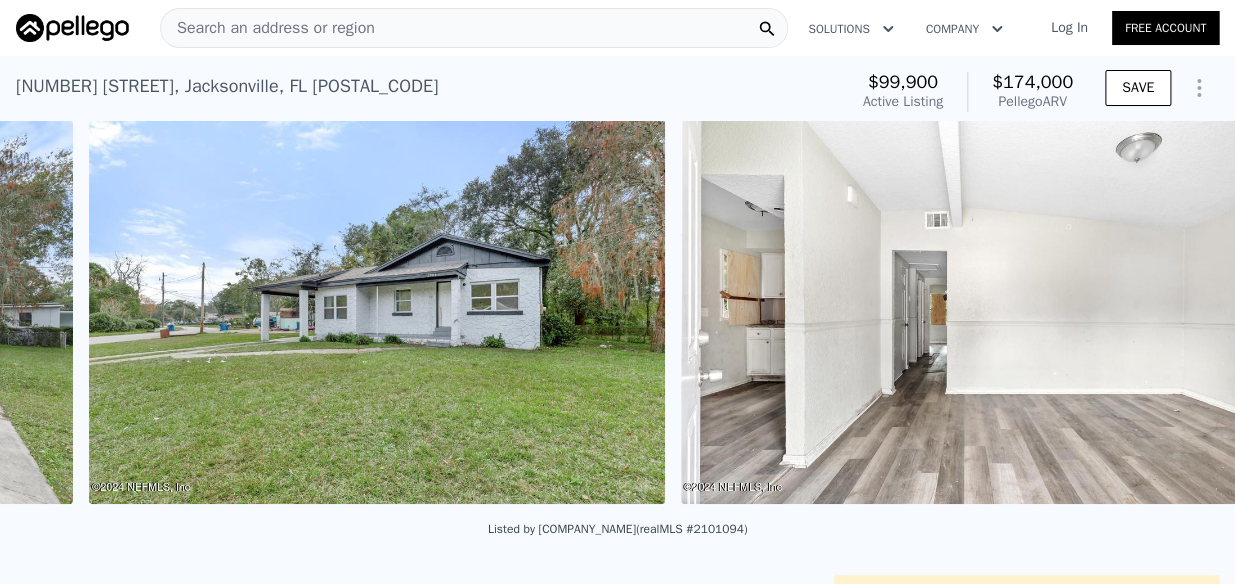 scroll, scrollTop: 0, scrollLeft: 1507, axis: horizontal 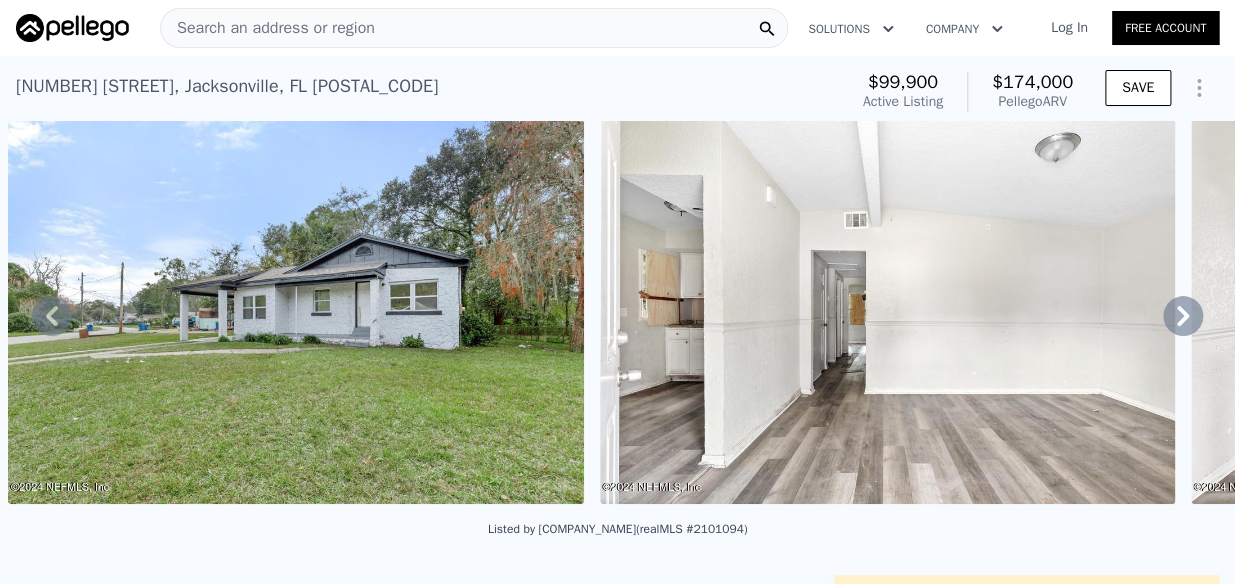 click 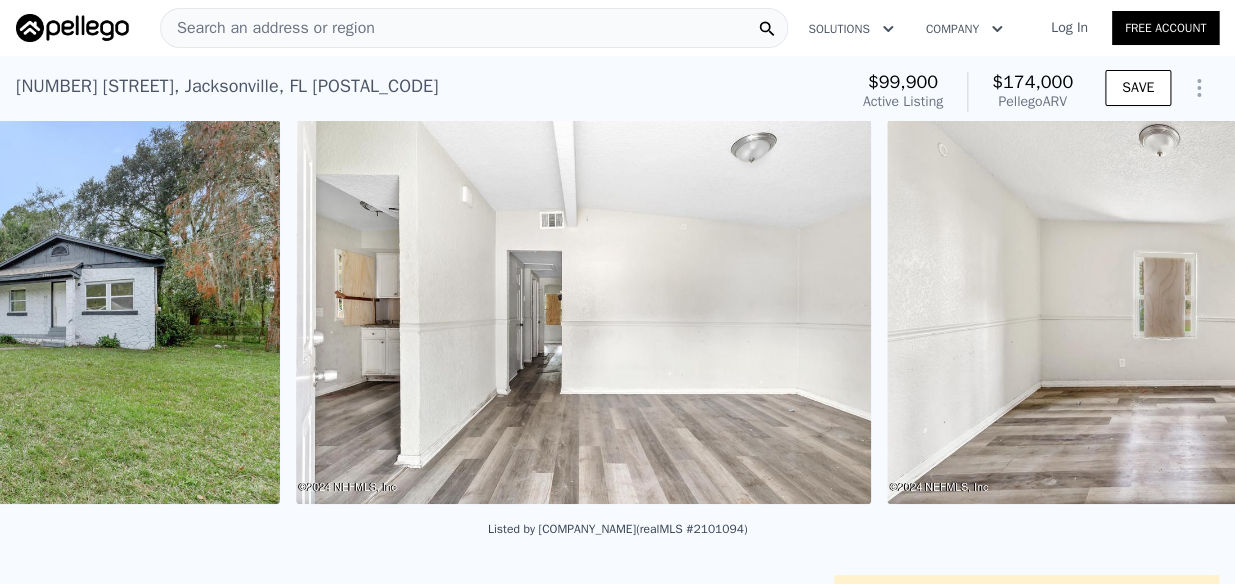 scroll, scrollTop: 0, scrollLeft: 2098, axis: horizontal 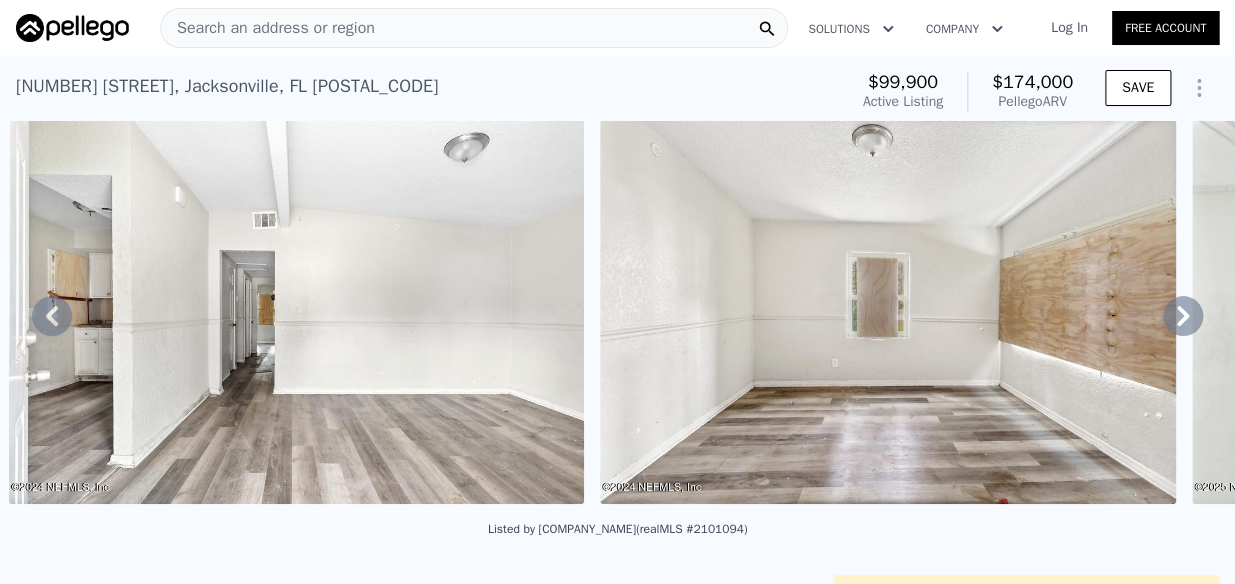 click 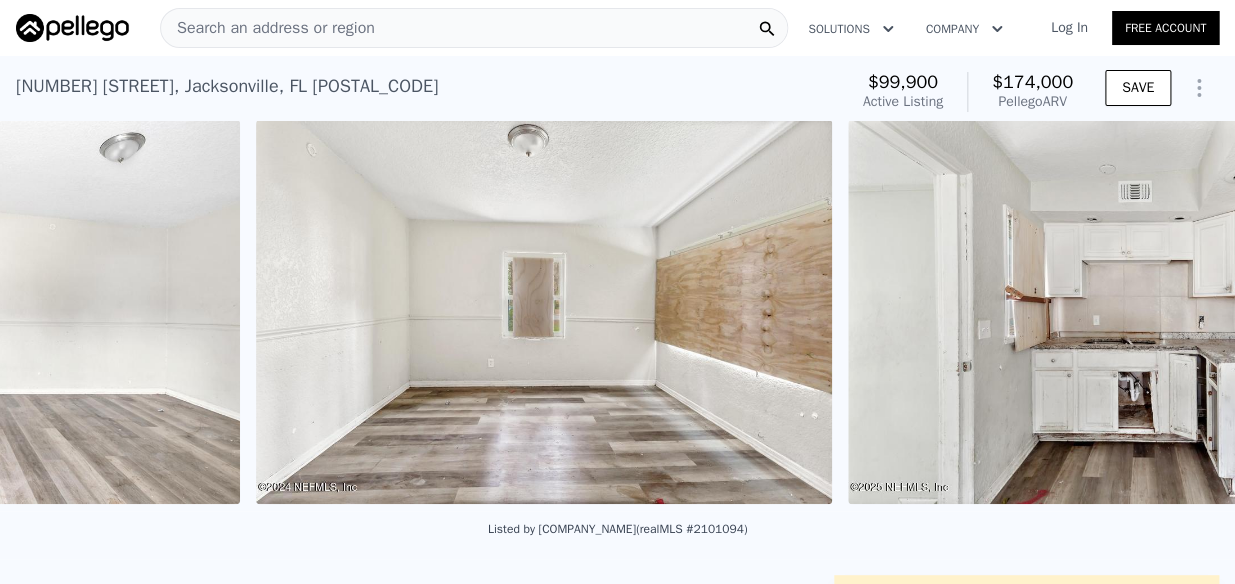 scroll, scrollTop: 0, scrollLeft: 2690, axis: horizontal 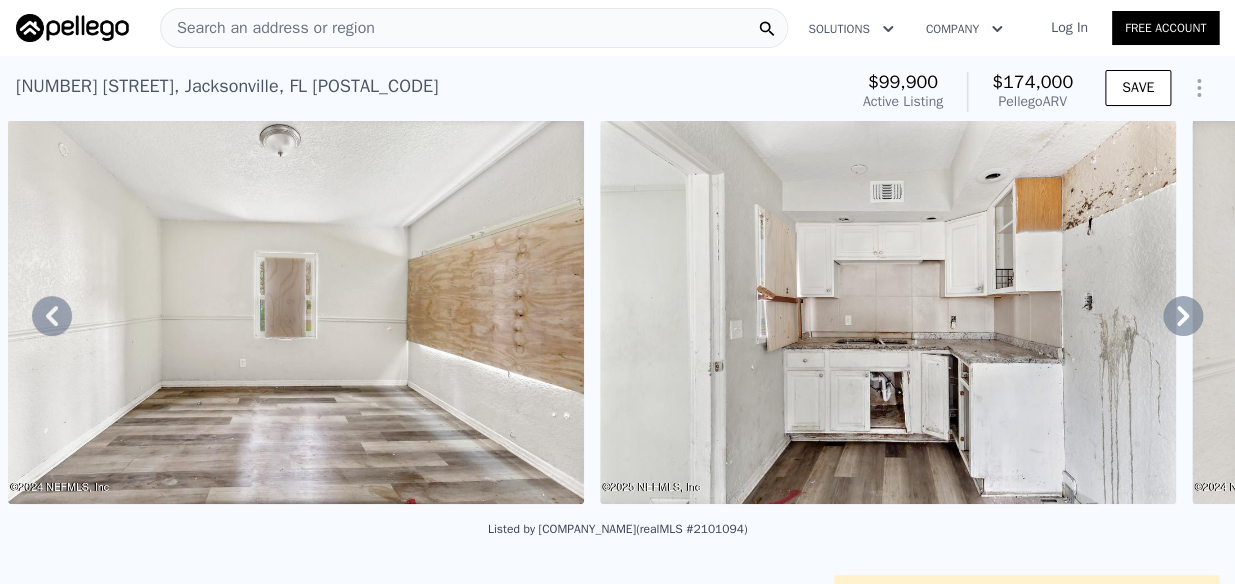 click 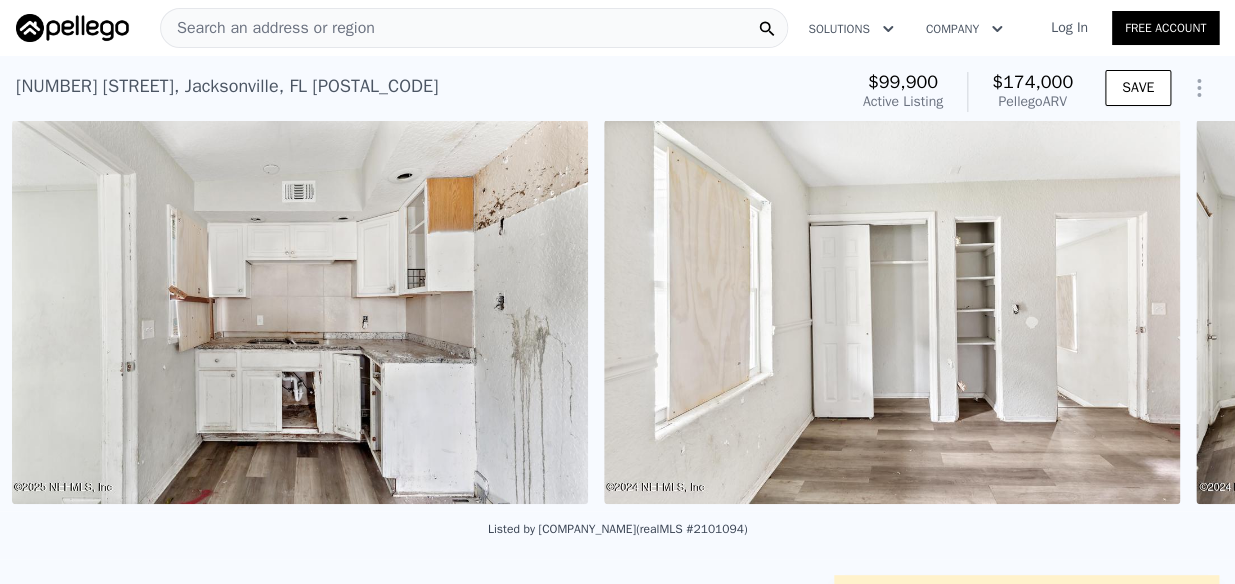 scroll, scrollTop: 0, scrollLeft: 3281, axis: horizontal 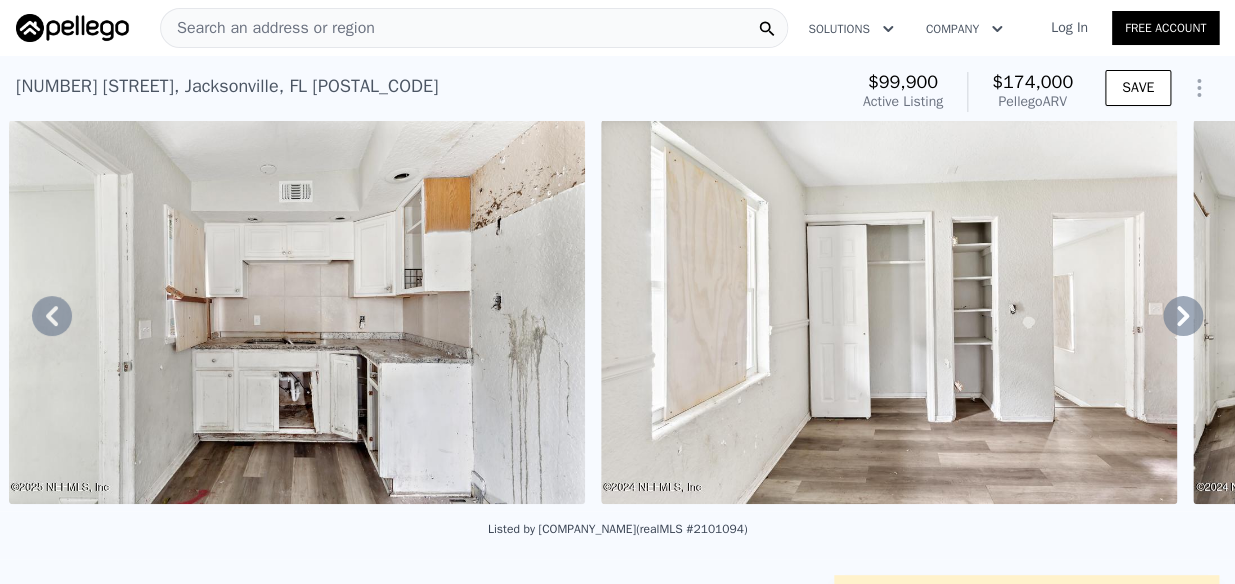 click 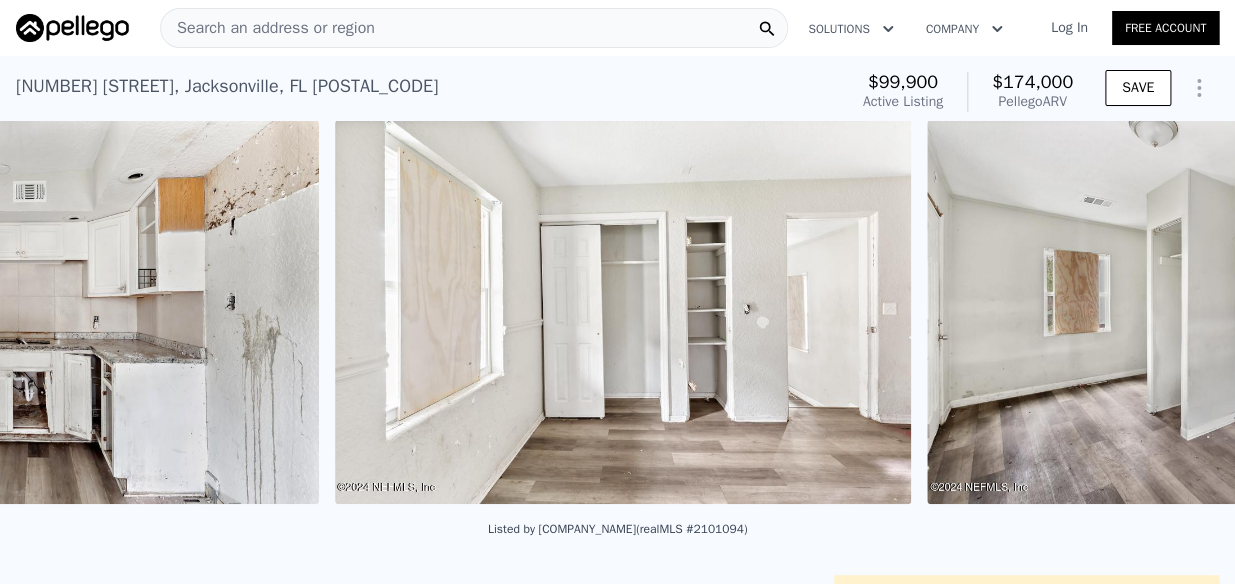 scroll, scrollTop: 0, scrollLeft: 3873, axis: horizontal 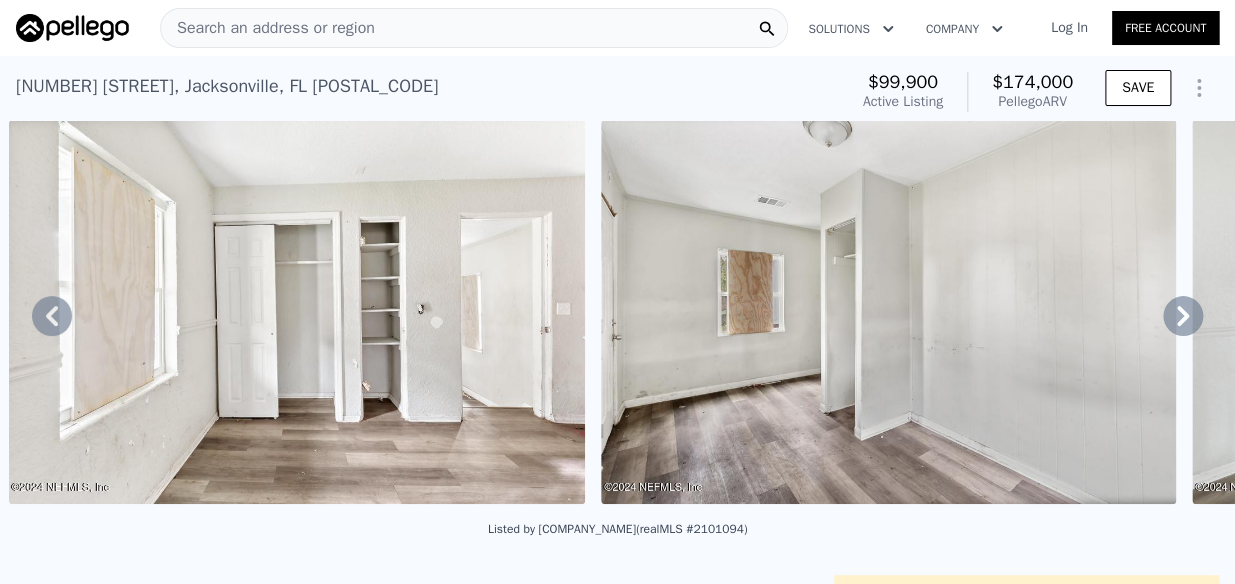 click 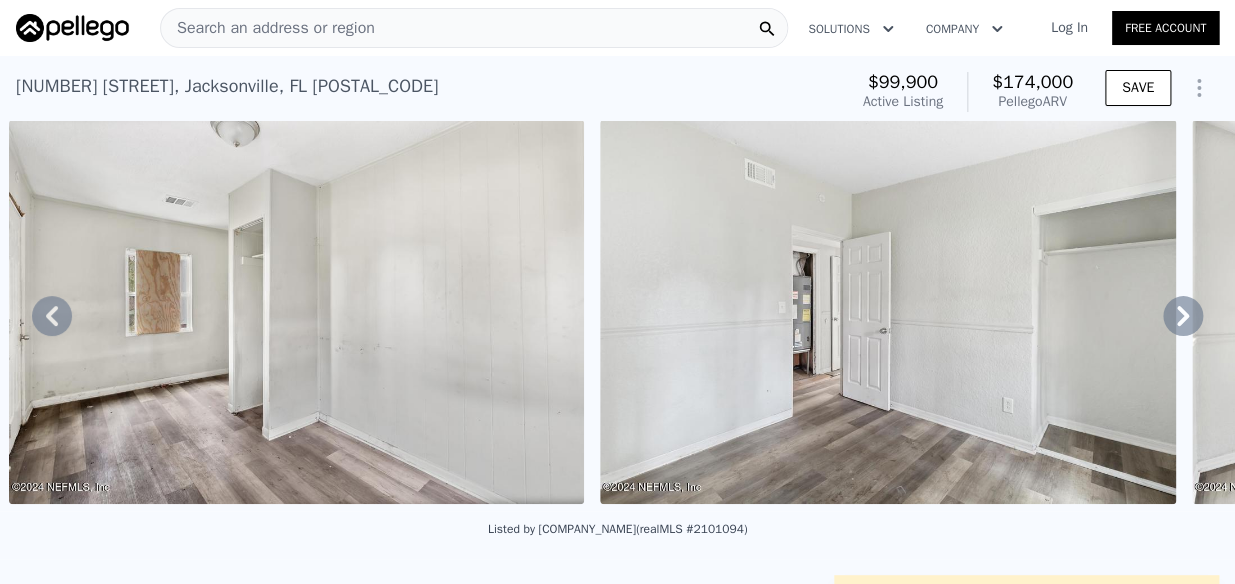 click 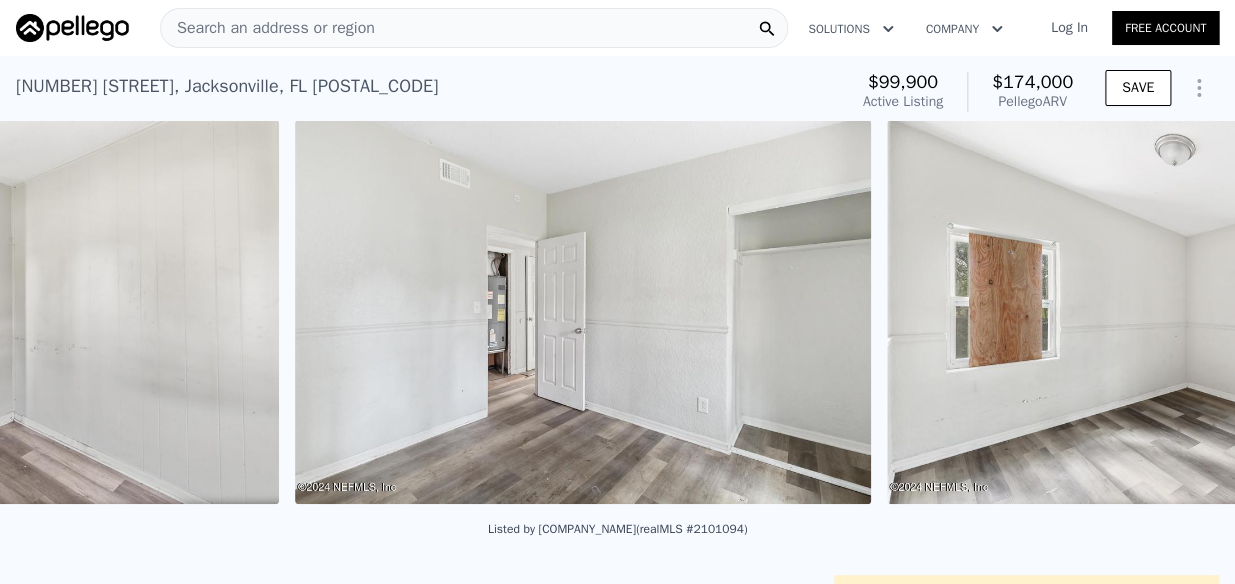 scroll, scrollTop: 0, scrollLeft: 5057, axis: horizontal 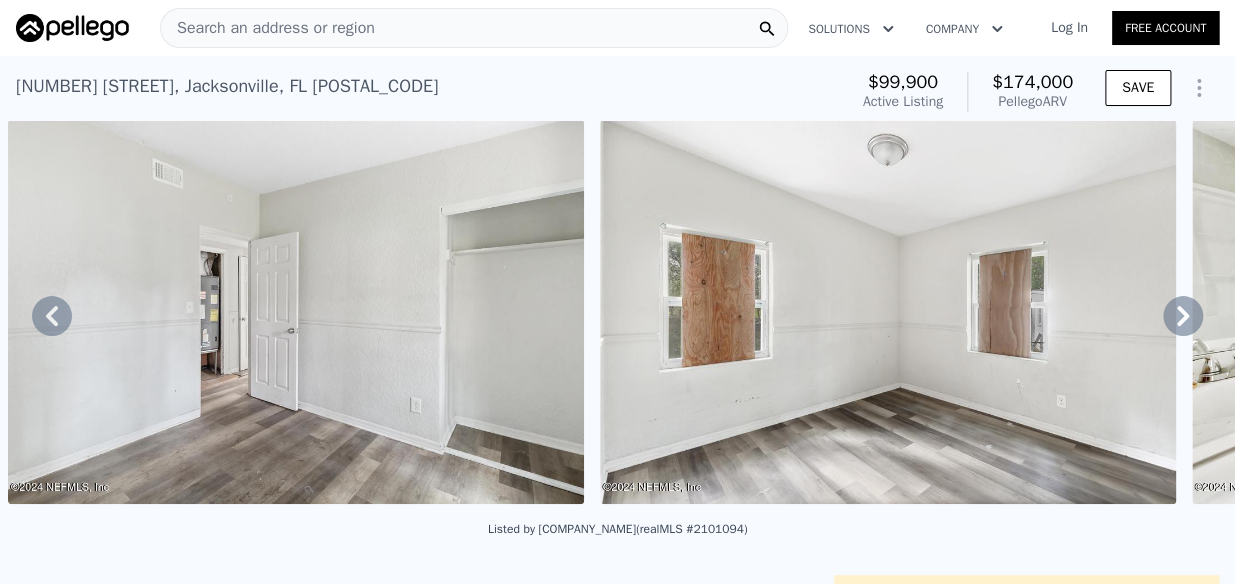 click 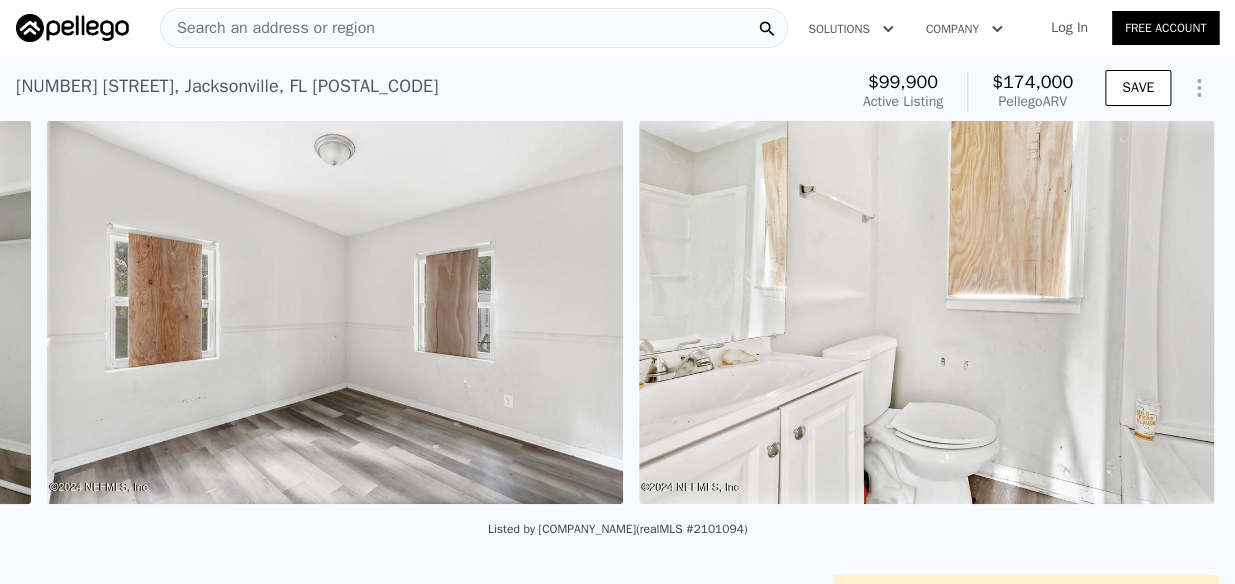scroll, scrollTop: 0, scrollLeft: 5649, axis: horizontal 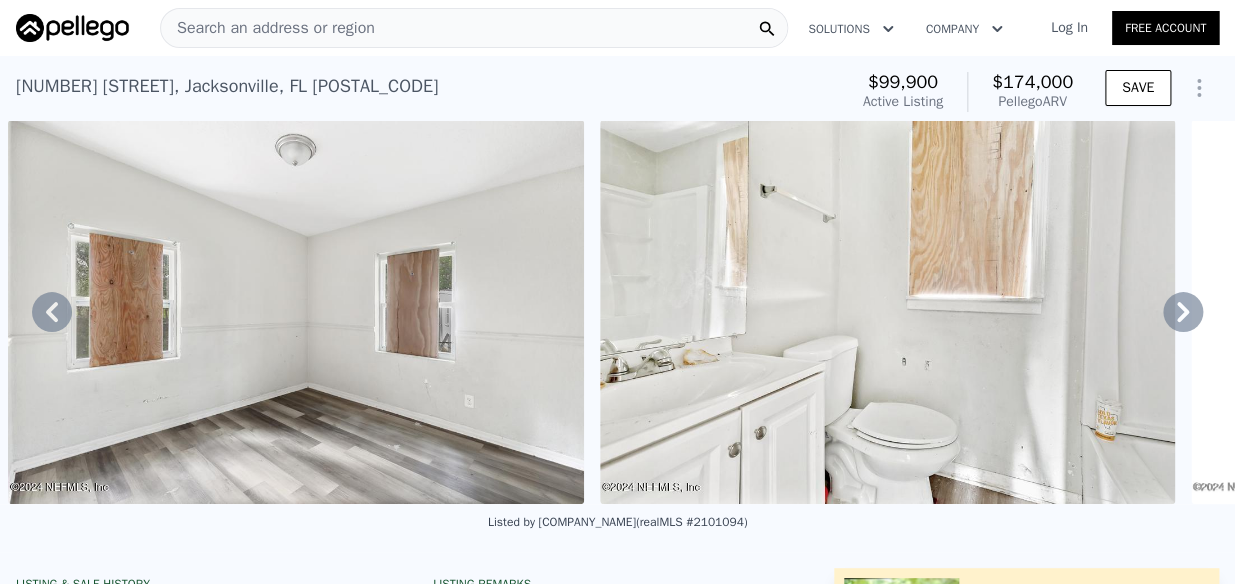 click 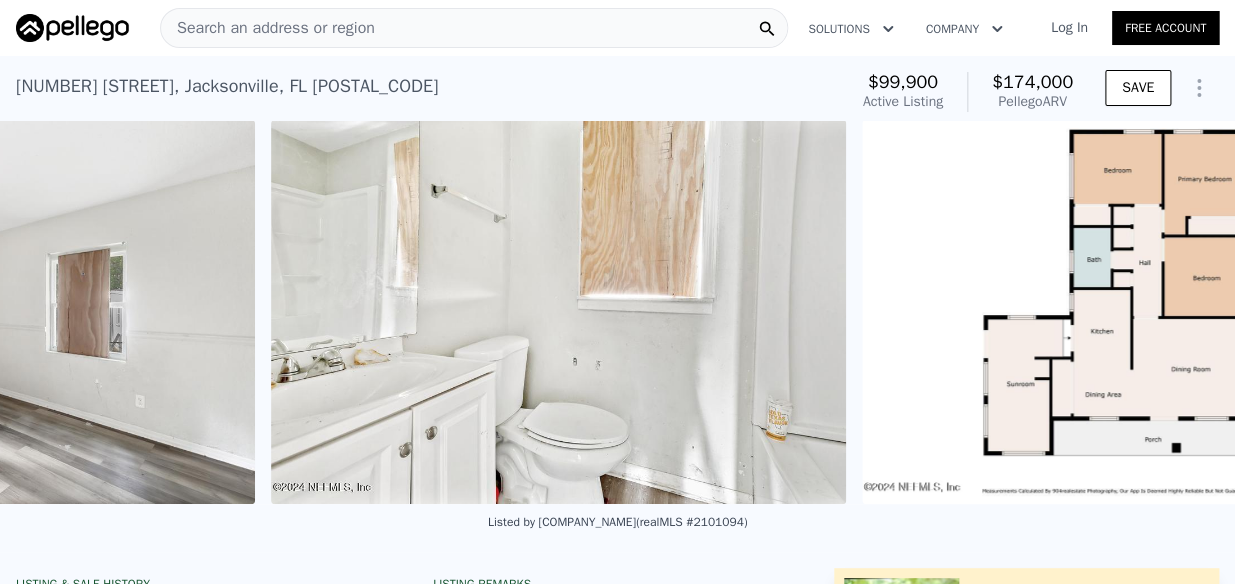scroll, scrollTop: 0, scrollLeft: 6139, axis: horizontal 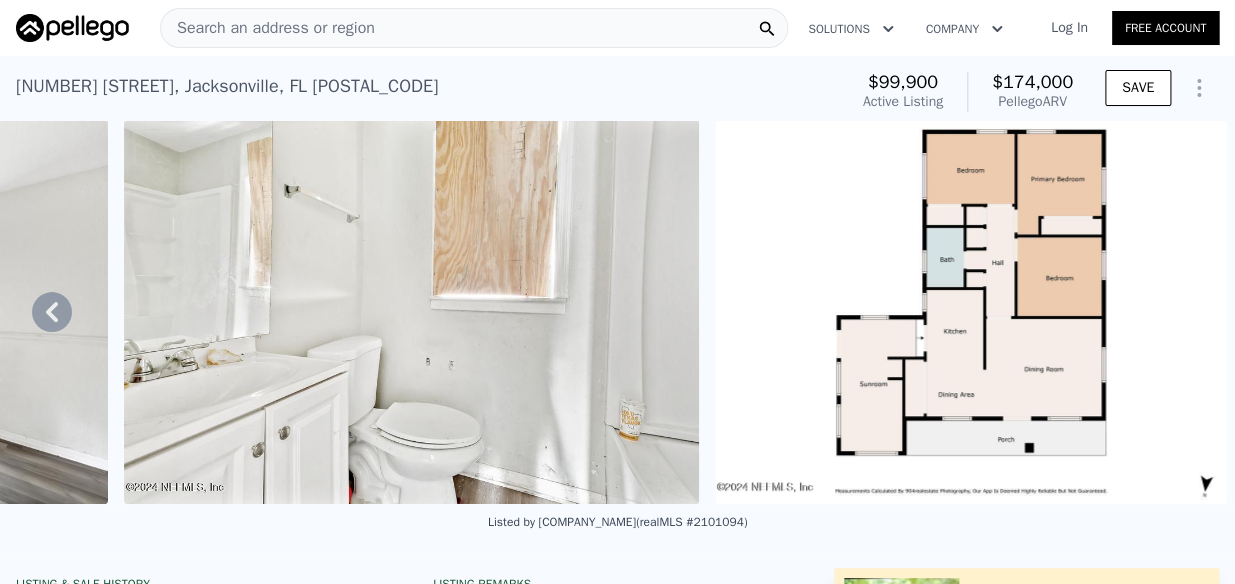 click at bounding box center (971, 312) 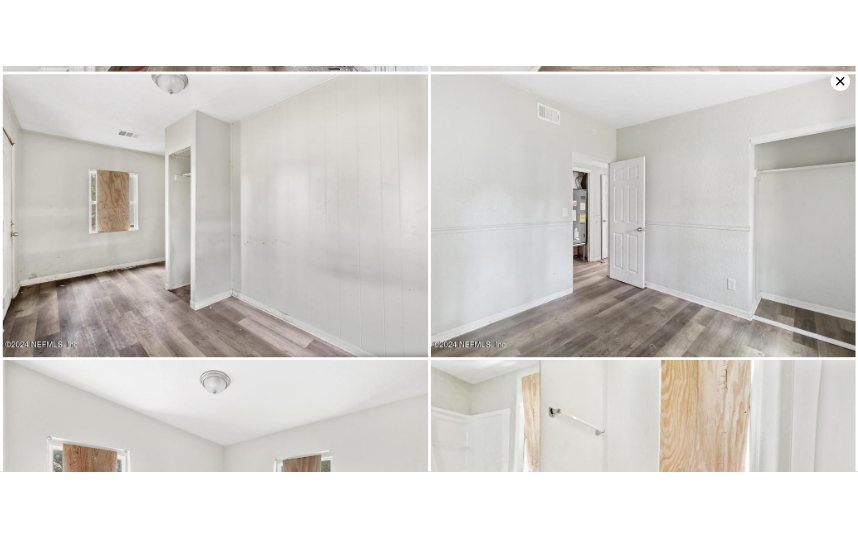 scroll, scrollTop: 1221, scrollLeft: 0, axis: vertical 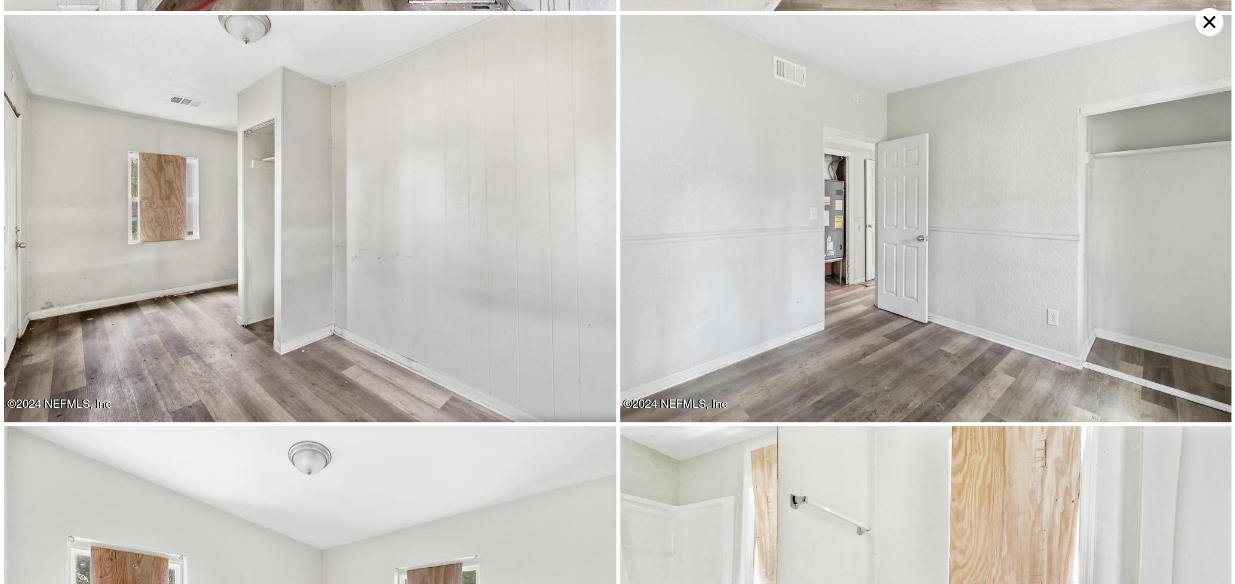 click at bounding box center [310, 219] 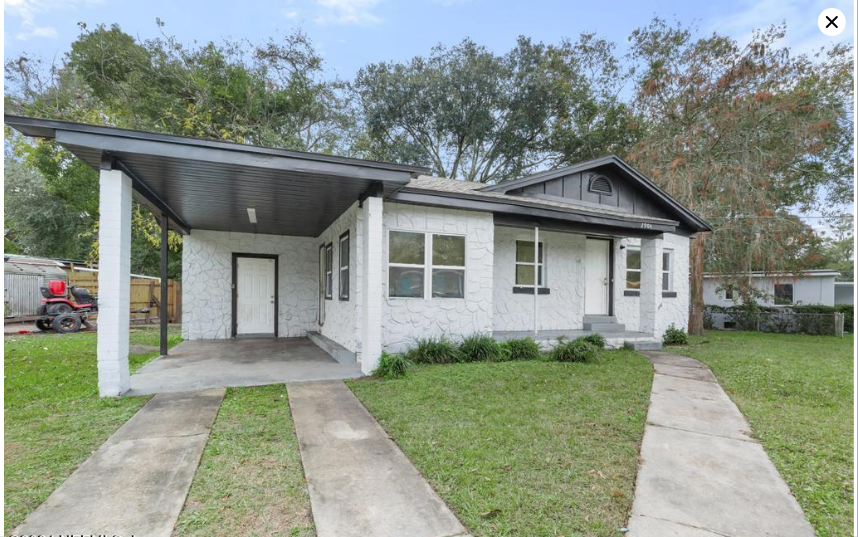 scroll, scrollTop: 0, scrollLeft: 6240, axis: horizontal 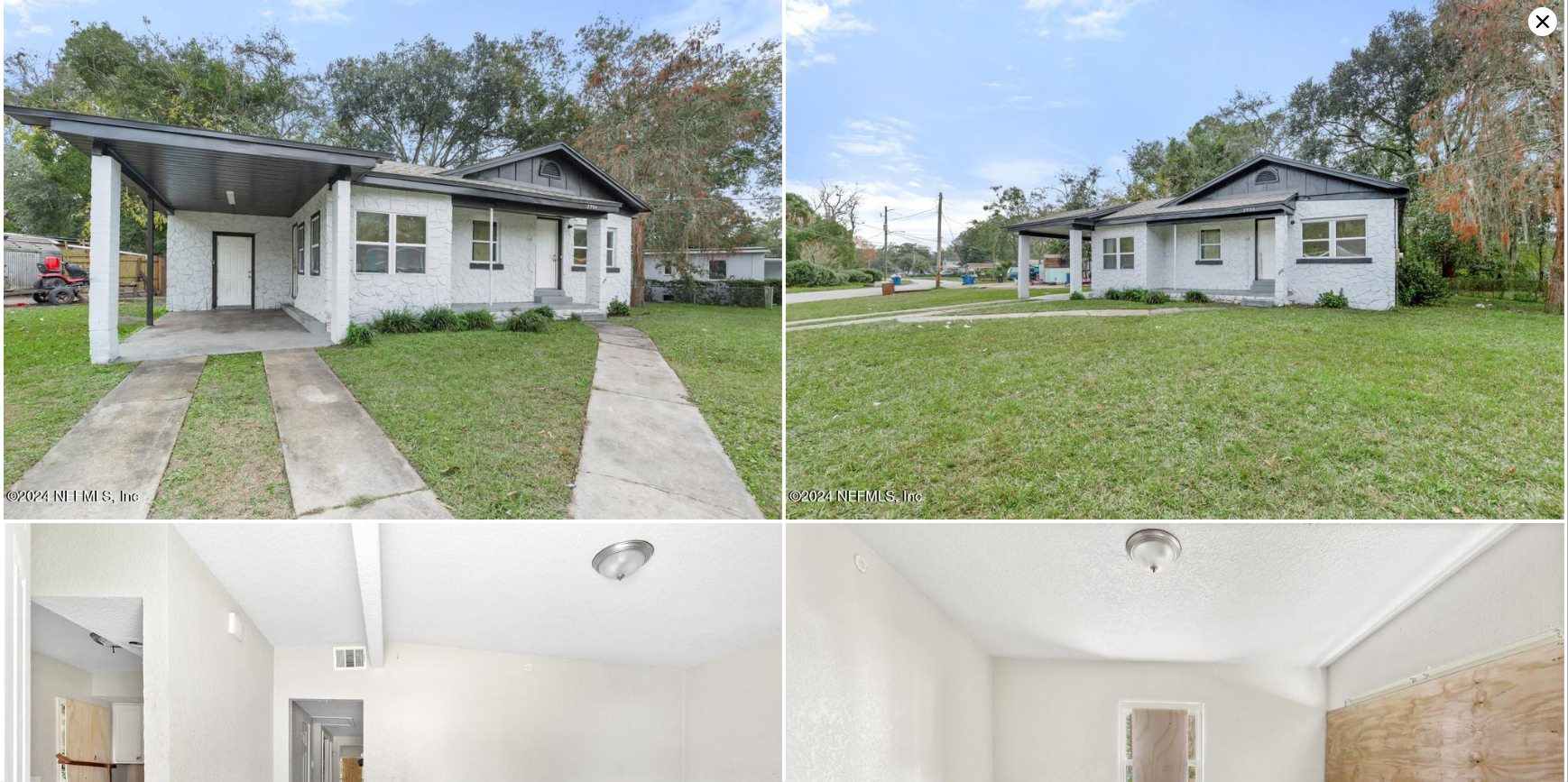 click at bounding box center [392, 260] 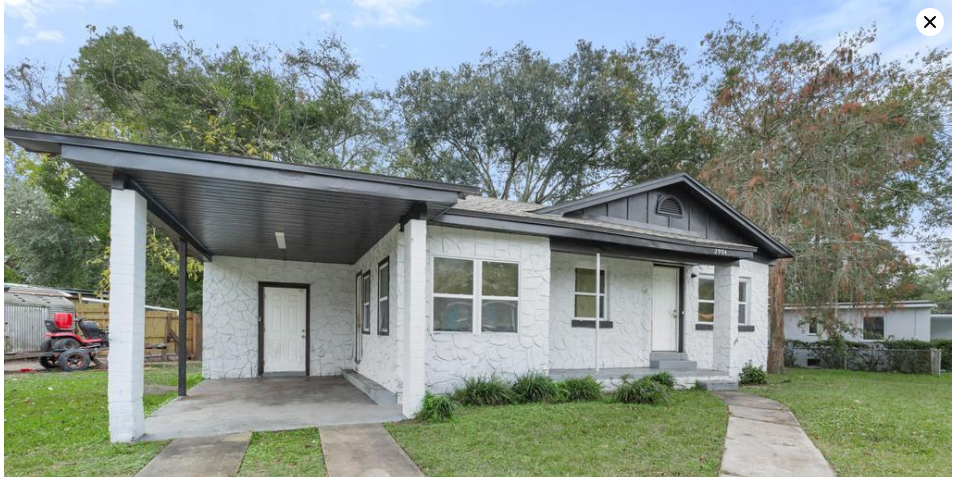 scroll, scrollTop: 0, scrollLeft: 6240, axis: horizontal 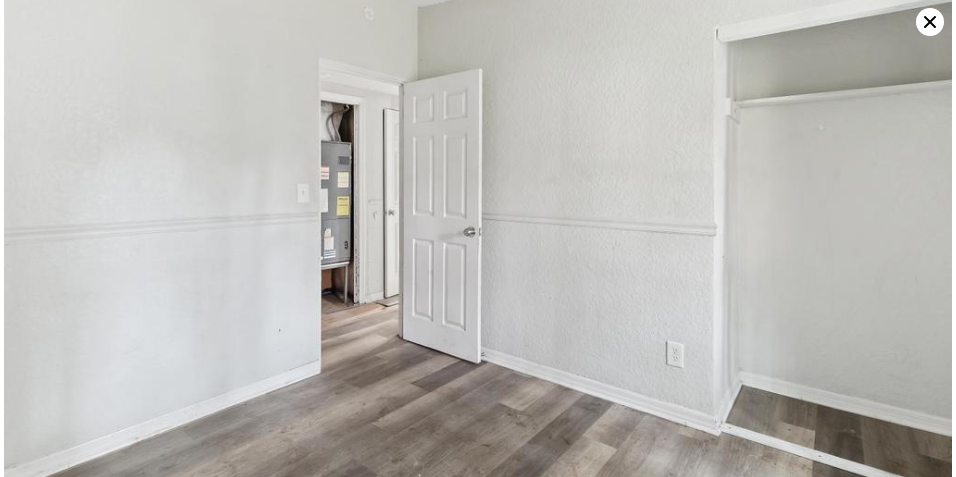 click 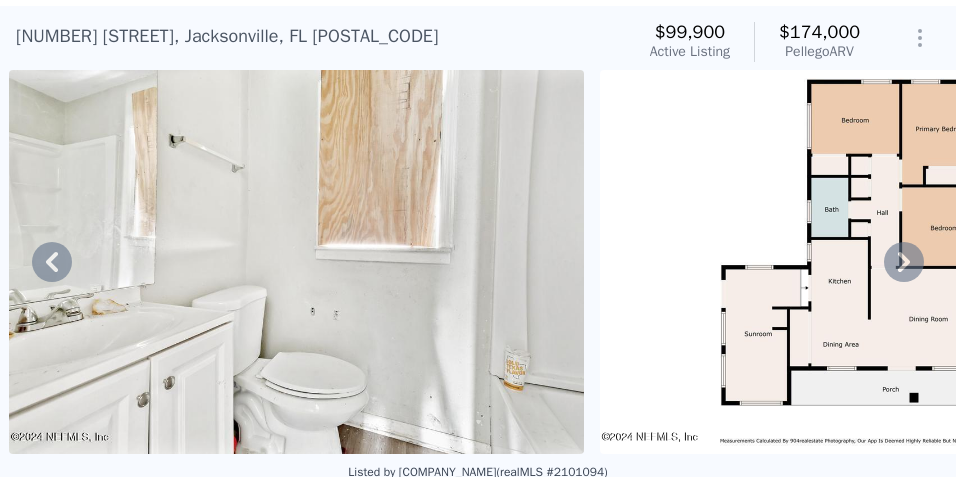 scroll, scrollTop: 0, scrollLeft: 0, axis: both 